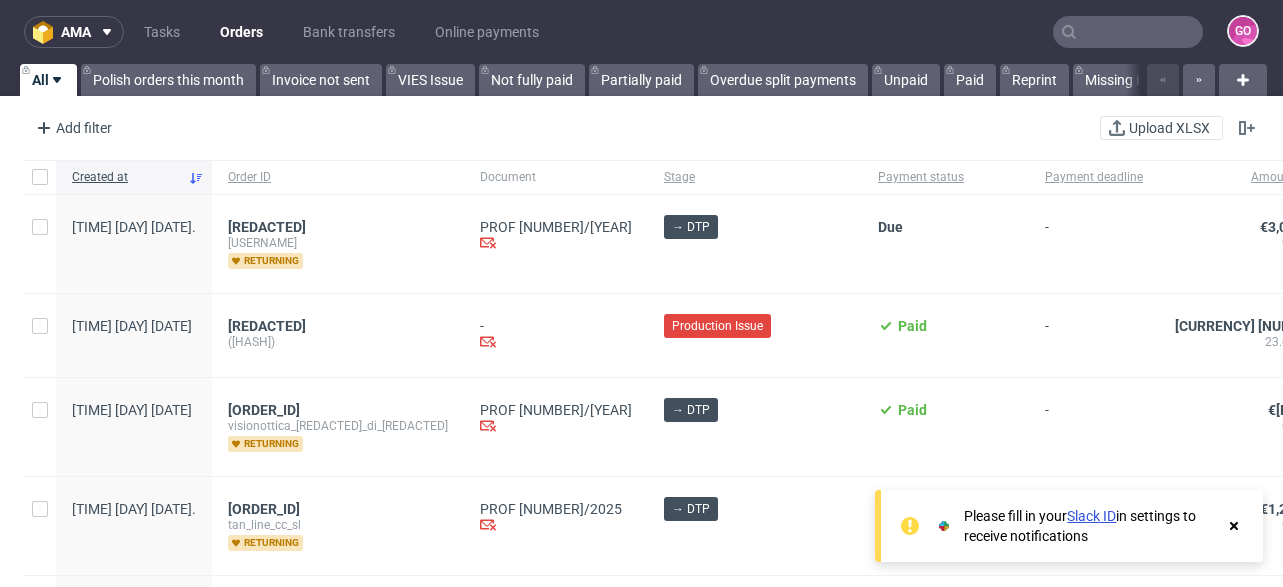 scroll, scrollTop: 0, scrollLeft: 0, axis: both 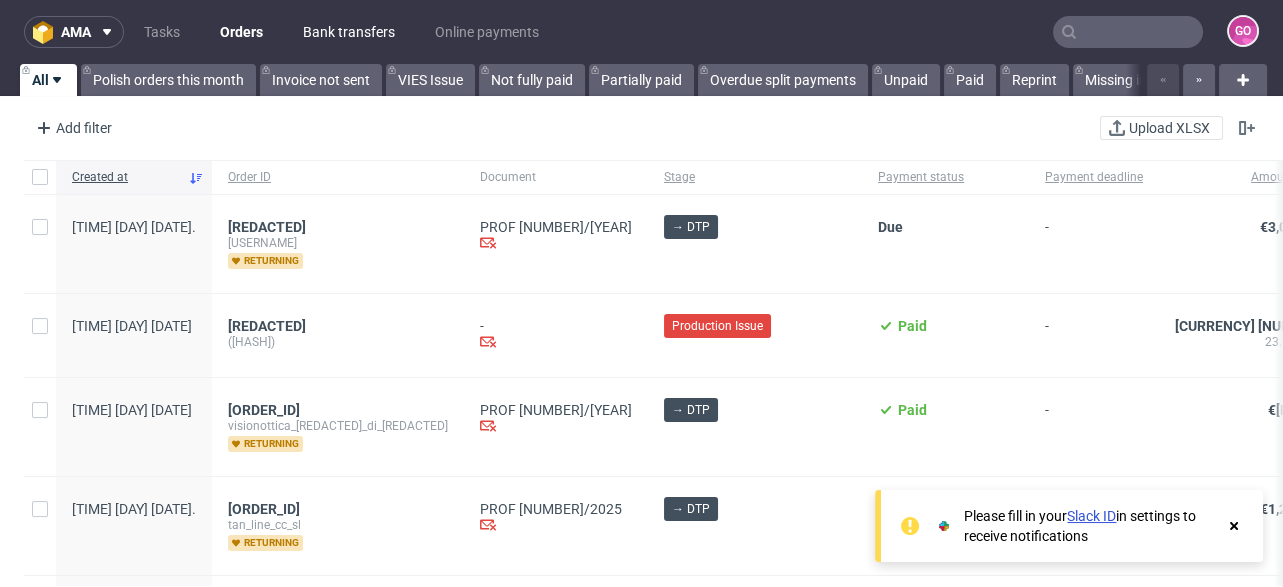 click on "Bank transfers" at bounding box center [349, 32] 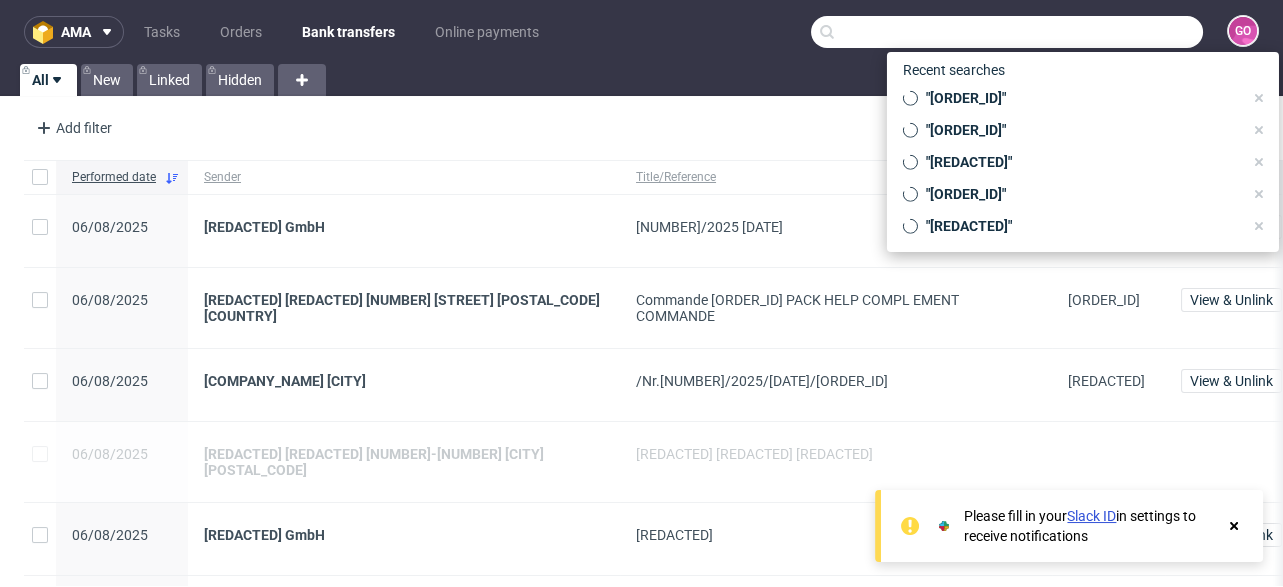 click at bounding box center [1007, 32] 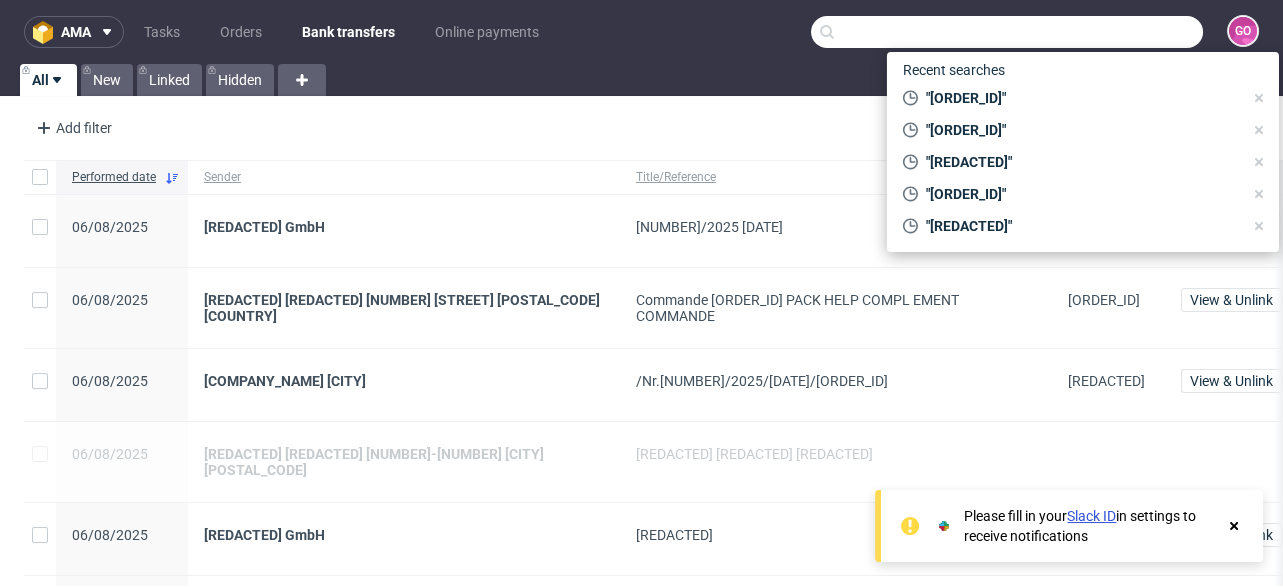 paste on "[ORDER_NUMBER]" 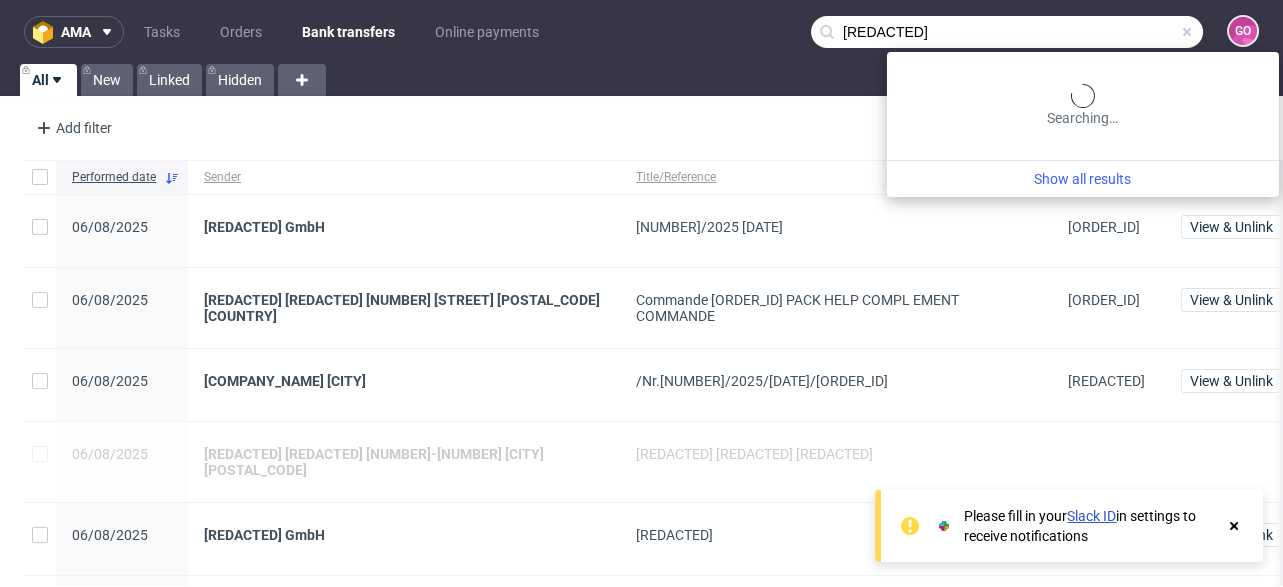 type on "[ORDER_NUMBER]" 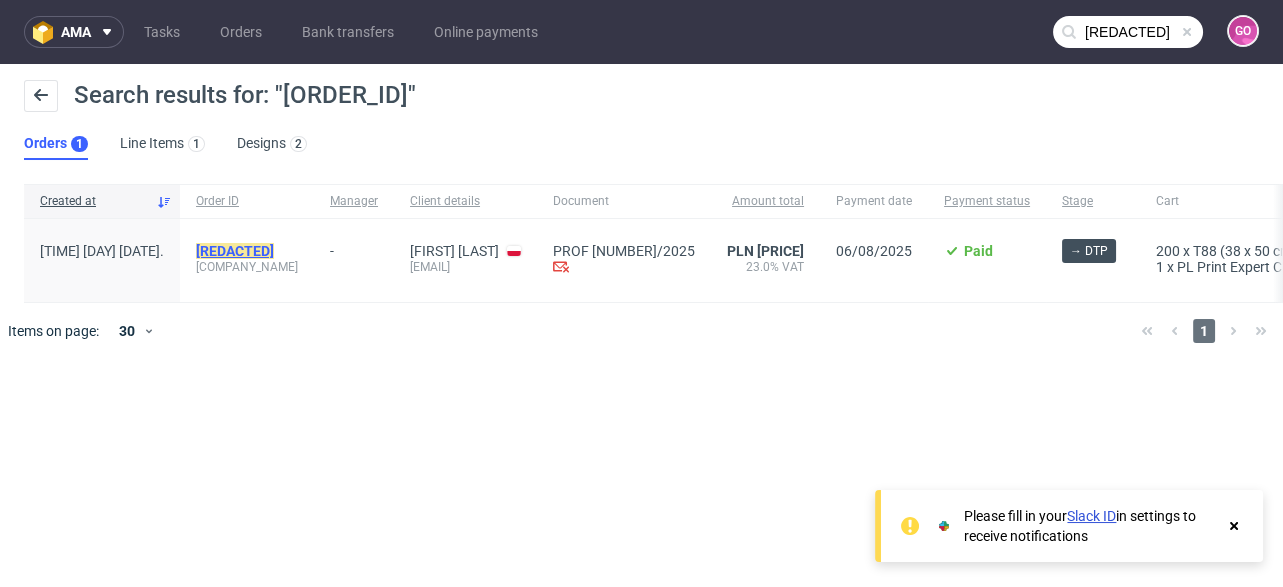 click on "[ORDER_NUMBER]" 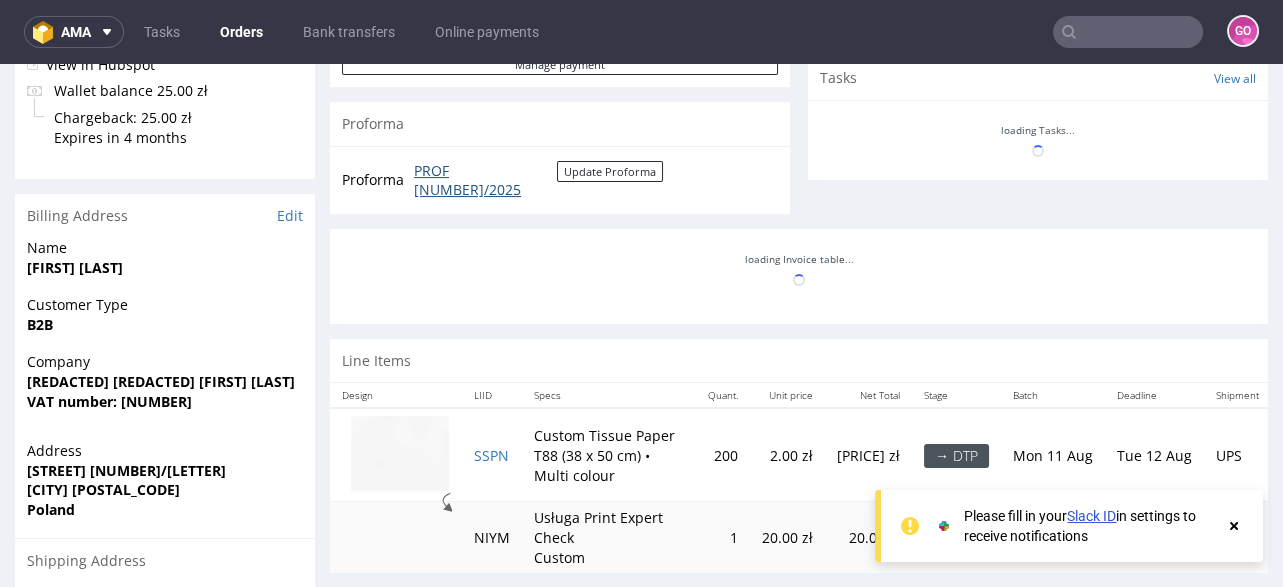 scroll, scrollTop: 719, scrollLeft: 0, axis: vertical 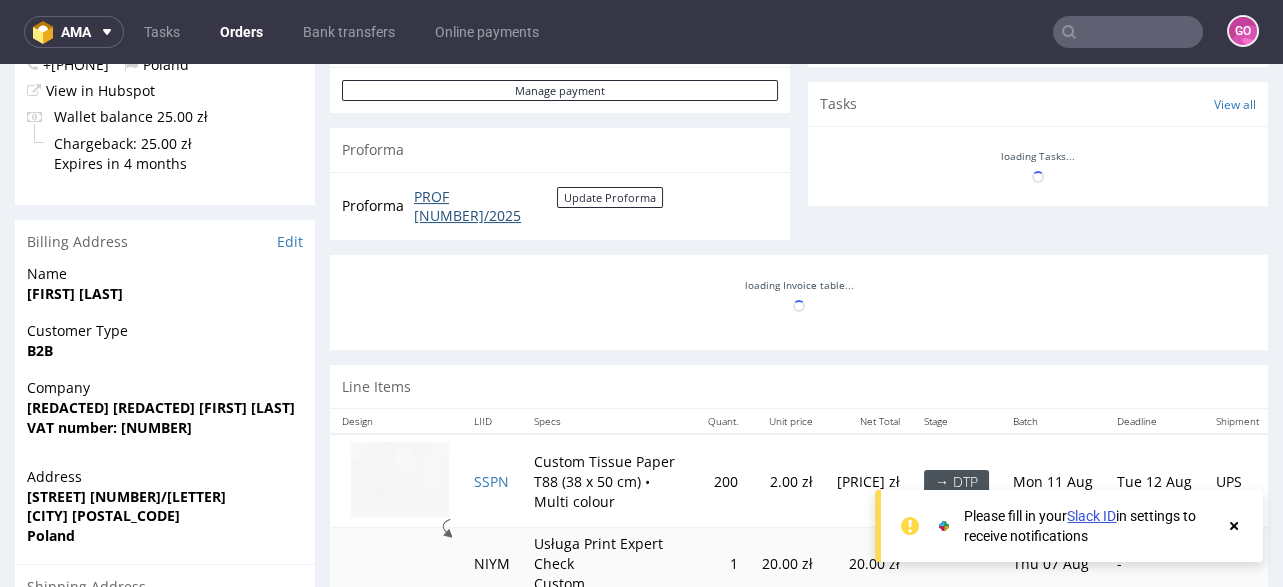 click on "PROF 16609/2025" at bounding box center [485, 206] 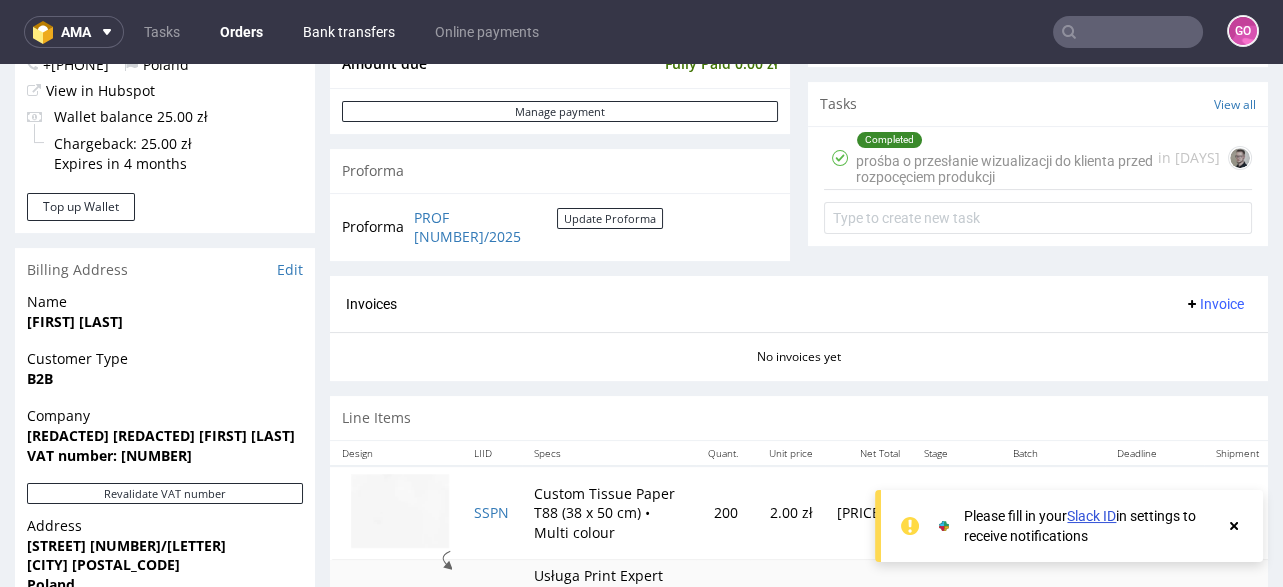 click on "Bank transfers" at bounding box center (349, 32) 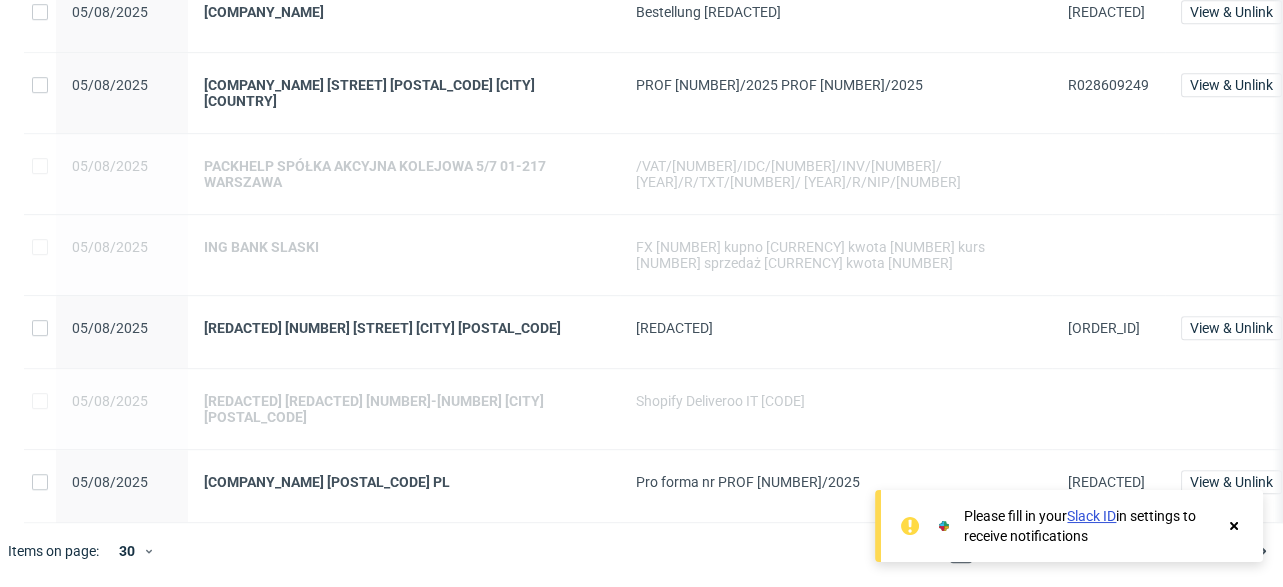 scroll, scrollTop: 2007, scrollLeft: 0, axis: vertical 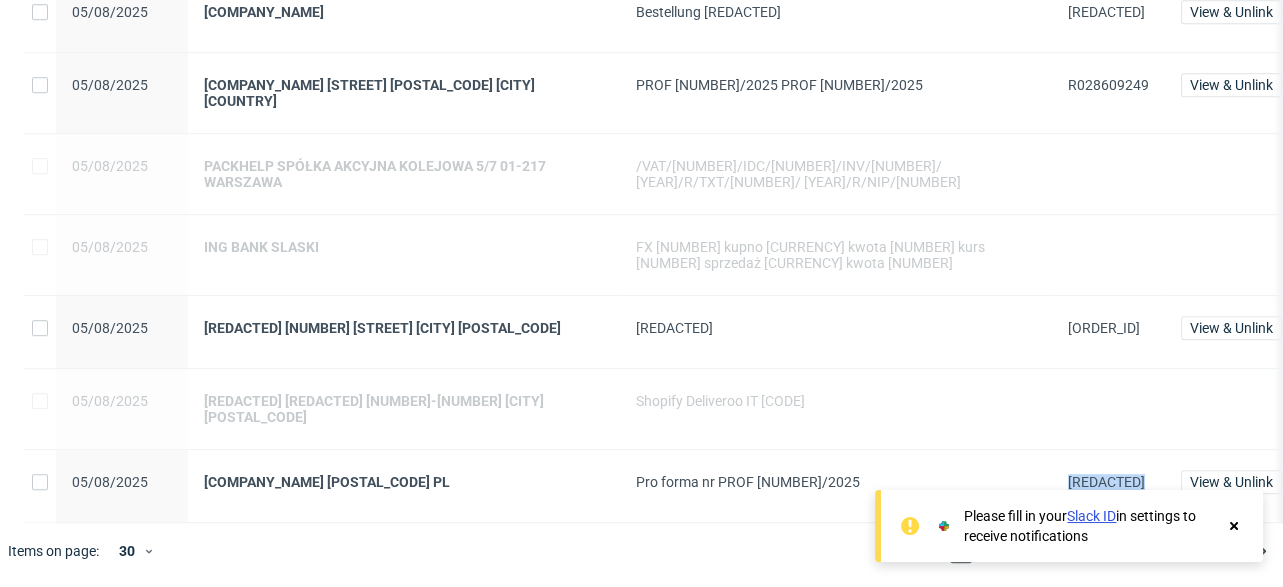 click on "[ORDER_NUMBER]" at bounding box center [1106, 482] 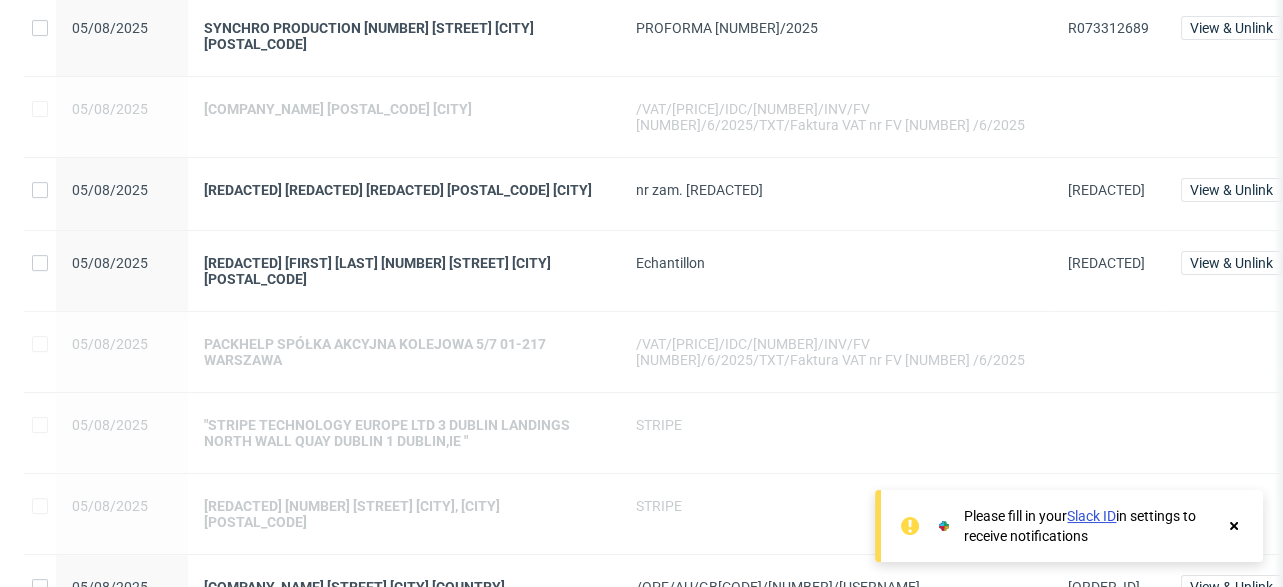 scroll, scrollTop: 647, scrollLeft: 0, axis: vertical 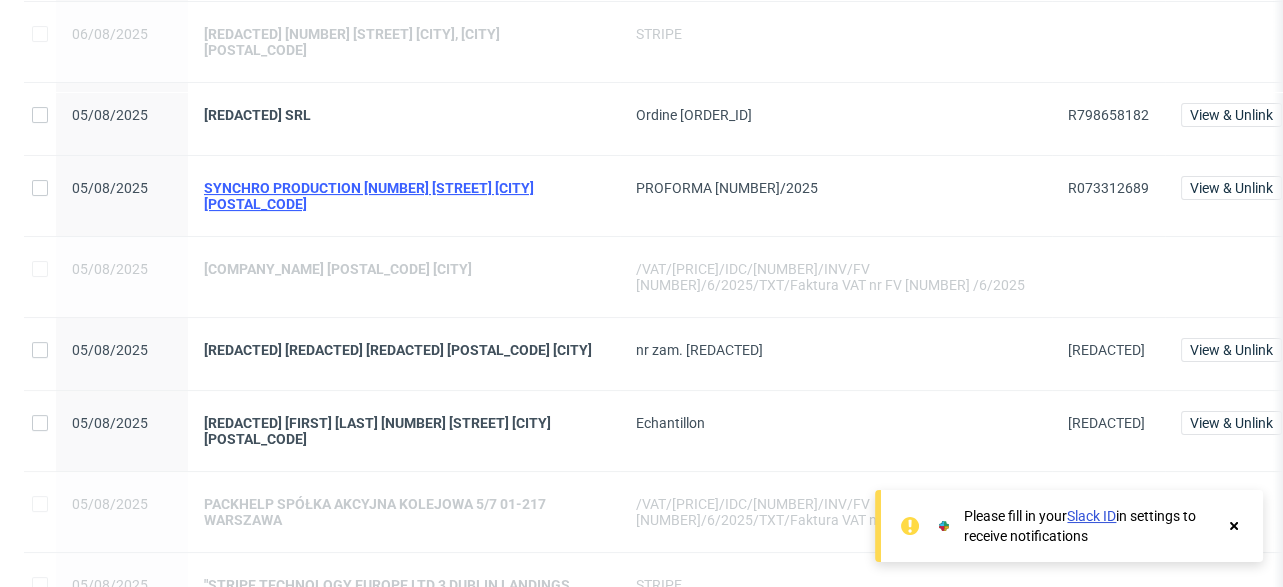 click on "[COMPANY_NAME] [NUMBER] [STREET] [POSTAL_CODE] [CITY]" at bounding box center [404, 196] 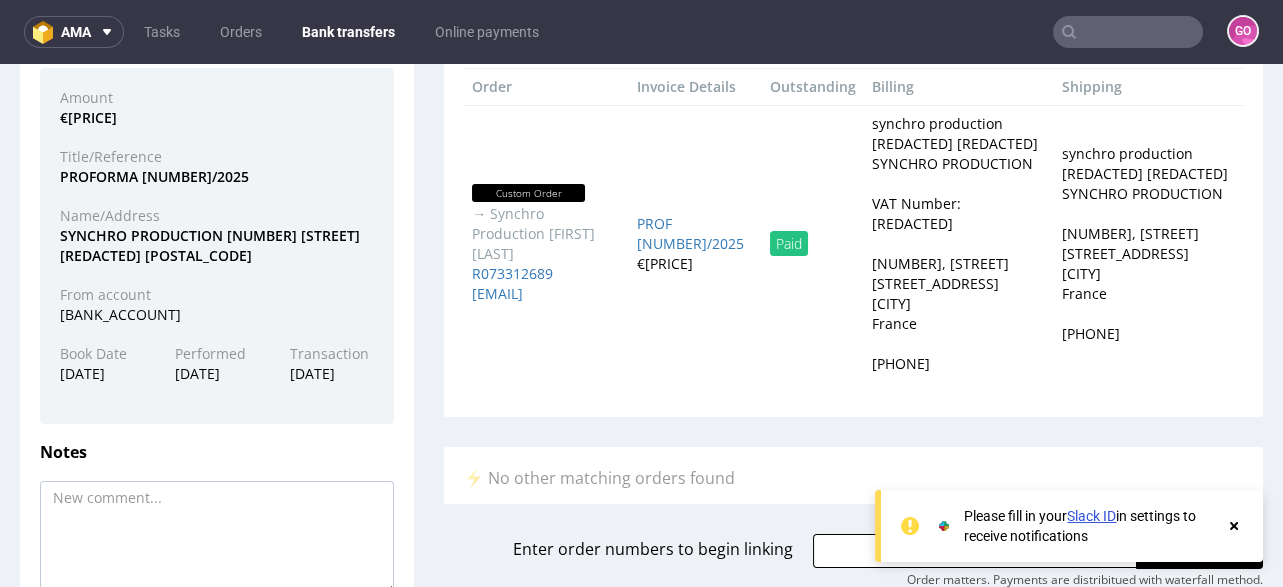 scroll, scrollTop: 239, scrollLeft: 0, axis: vertical 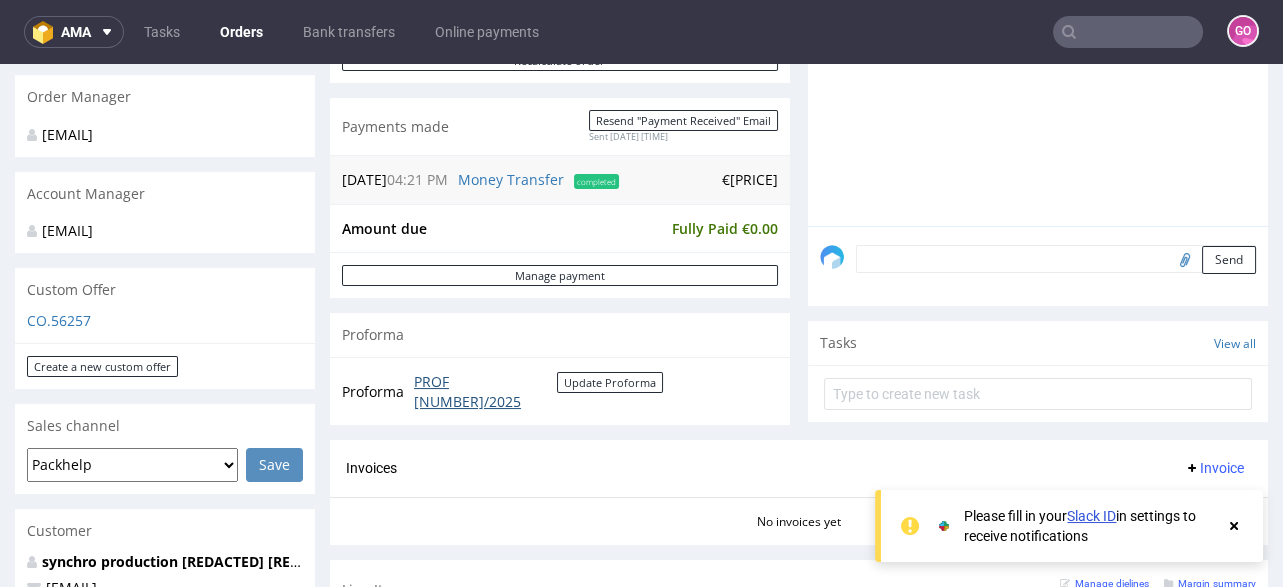 click on "PROF 16574/2025" at bounding box center [485, 391] 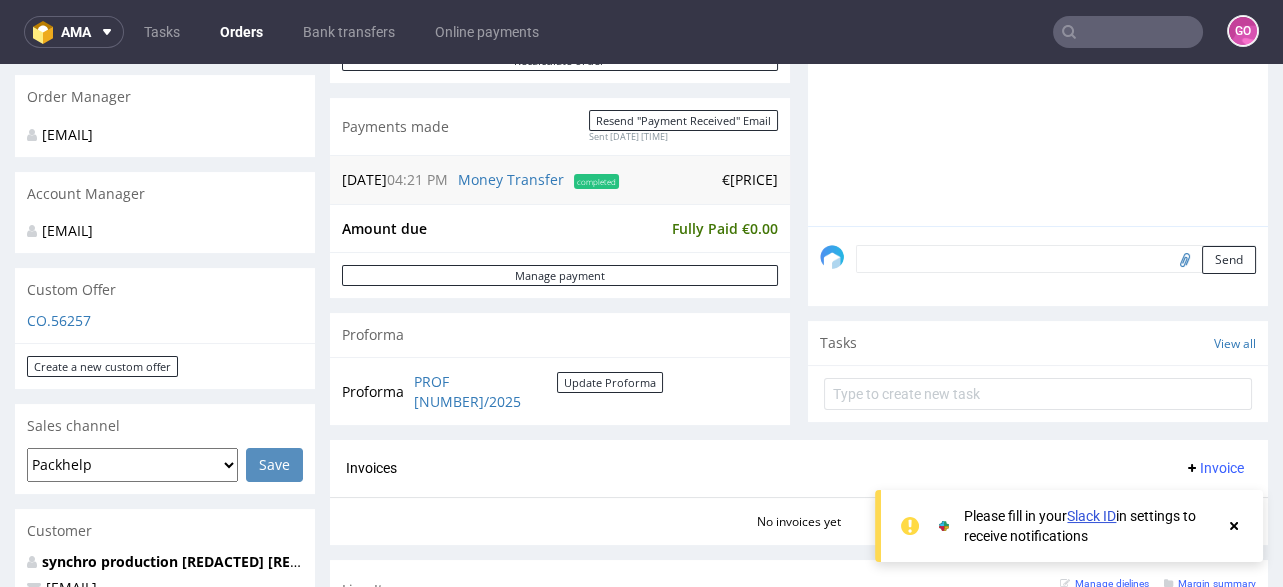 click at bounding box center (1128, 32) 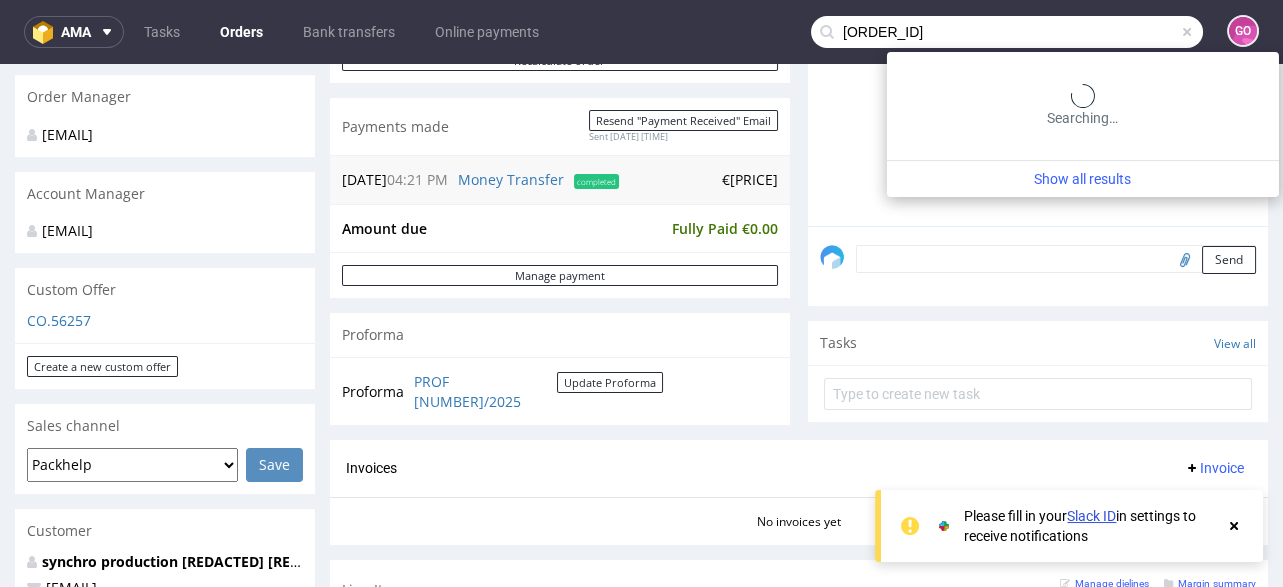 type on "[ORDER_NUMBER]" 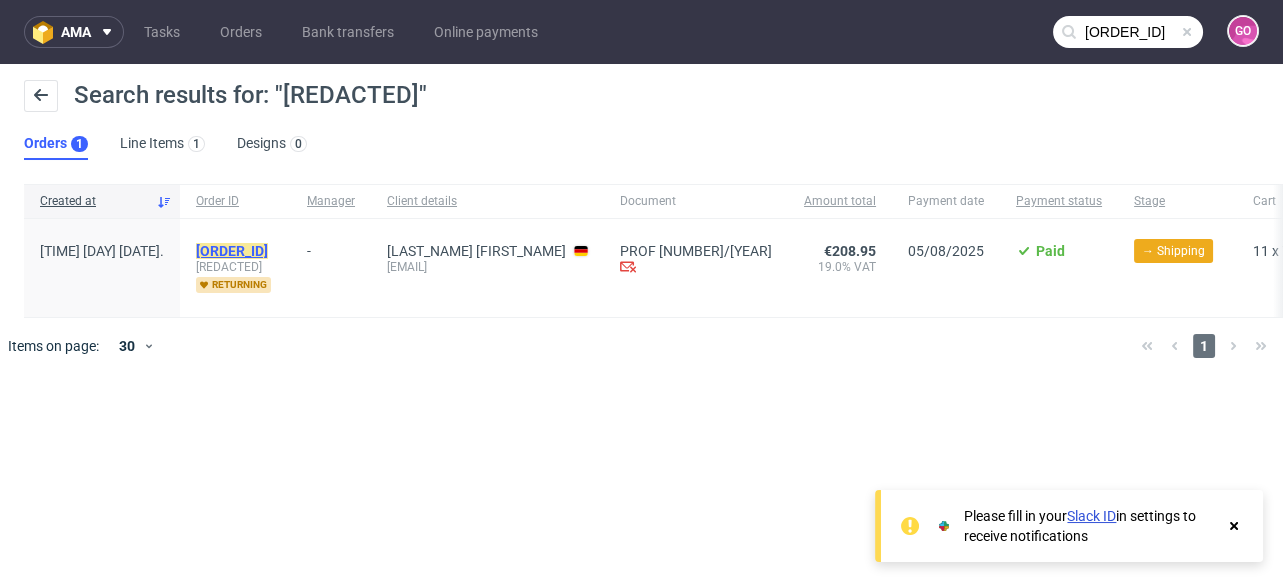 click on "[ORDER_NUMBER]" 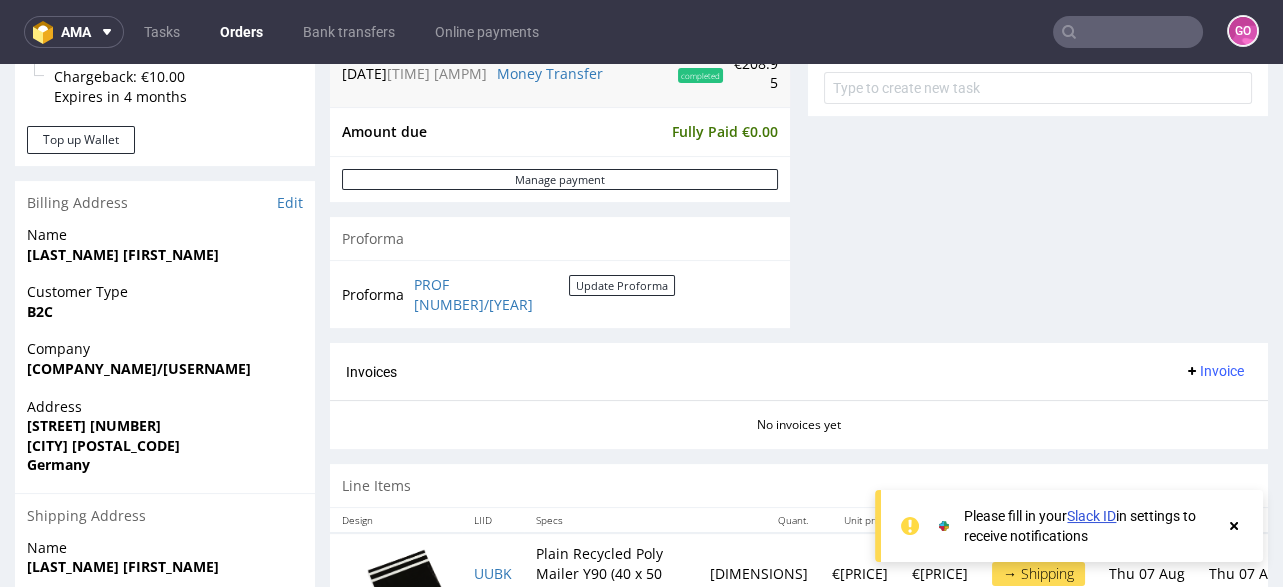 scroll, scrollTop: 880, scrollLeft: 0, axis: vertical 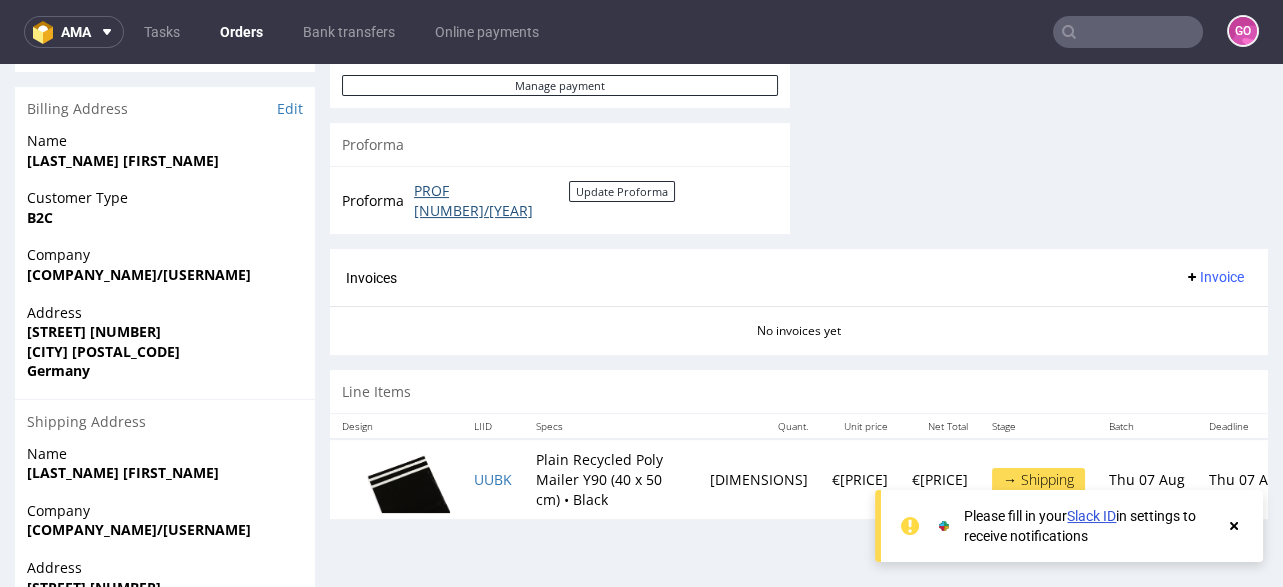 click on "PROF 16578/2025" at bounding box center (491, 200) 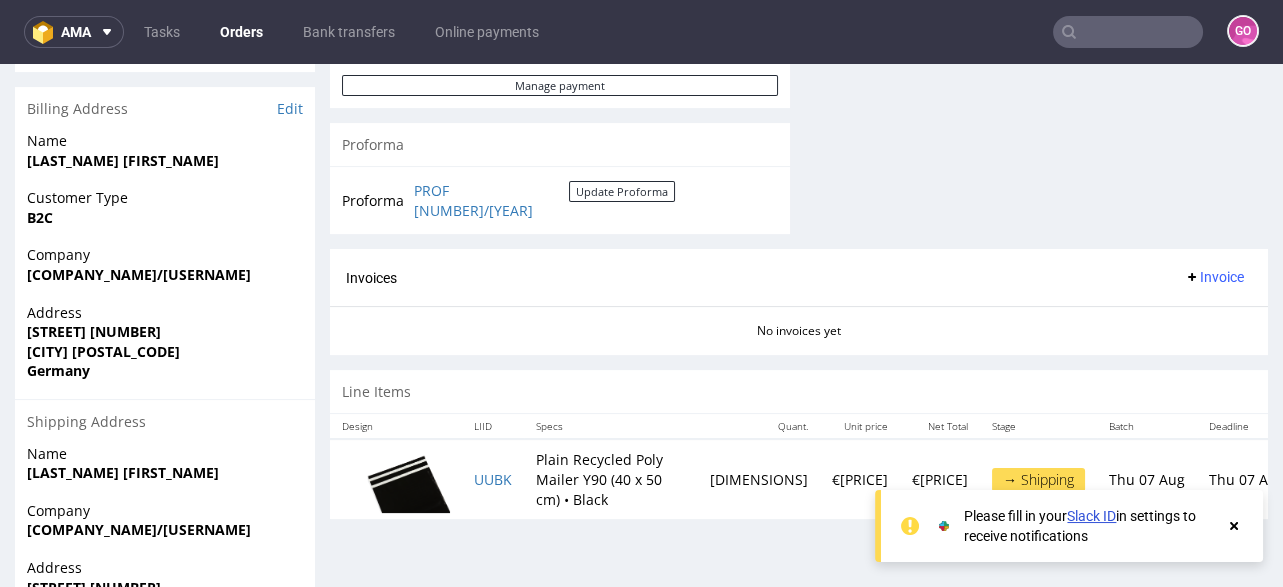 click at bounding box center [1128, 32] 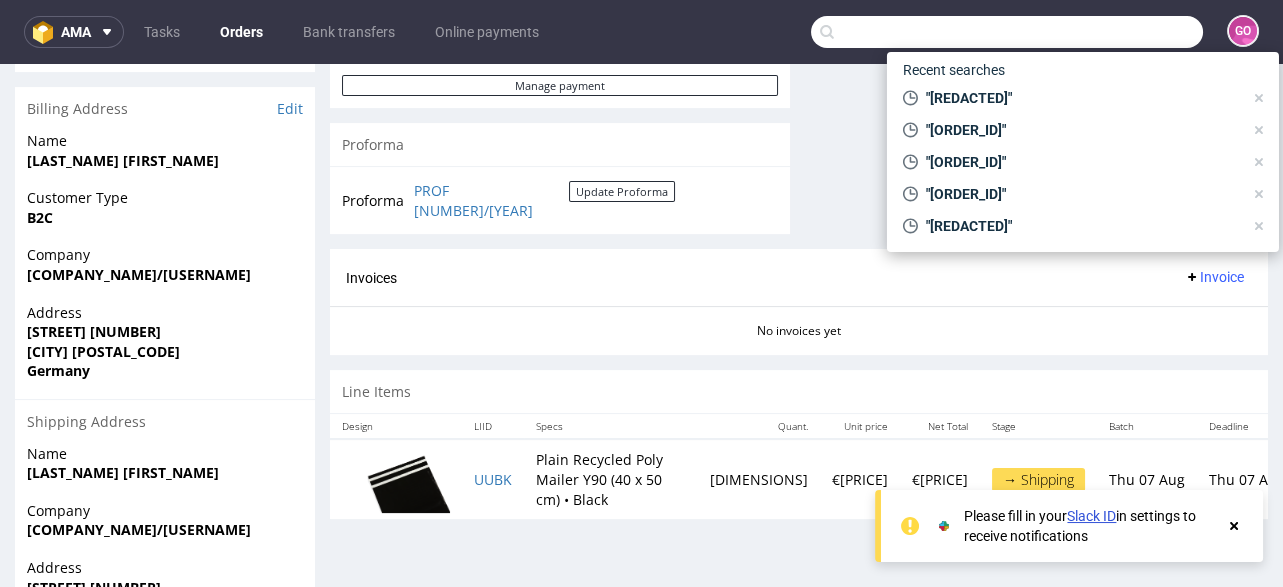 paste on "[ORDER_NUMBER]" 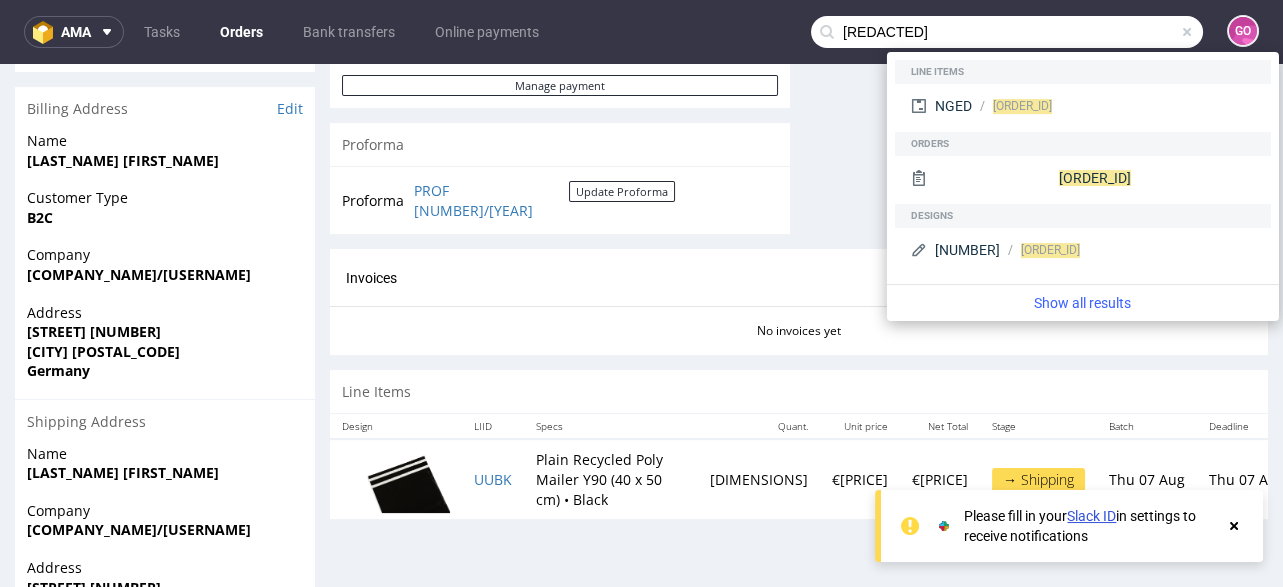 type on "[ORDER_NUMBER]" 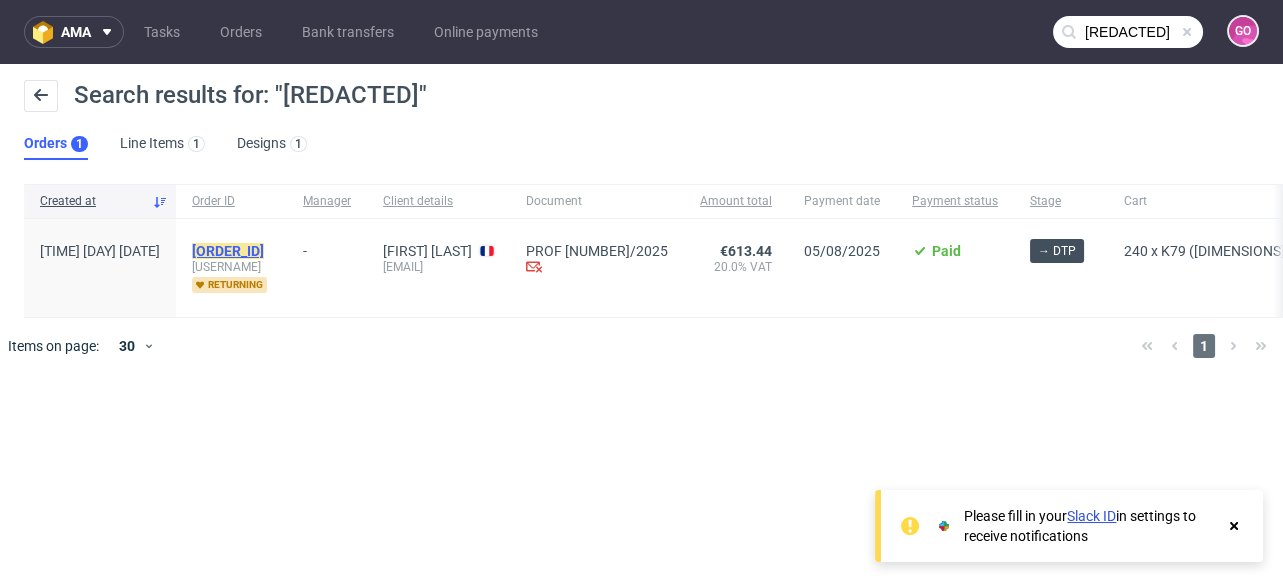 click on "[ORDER_NUMBER]" 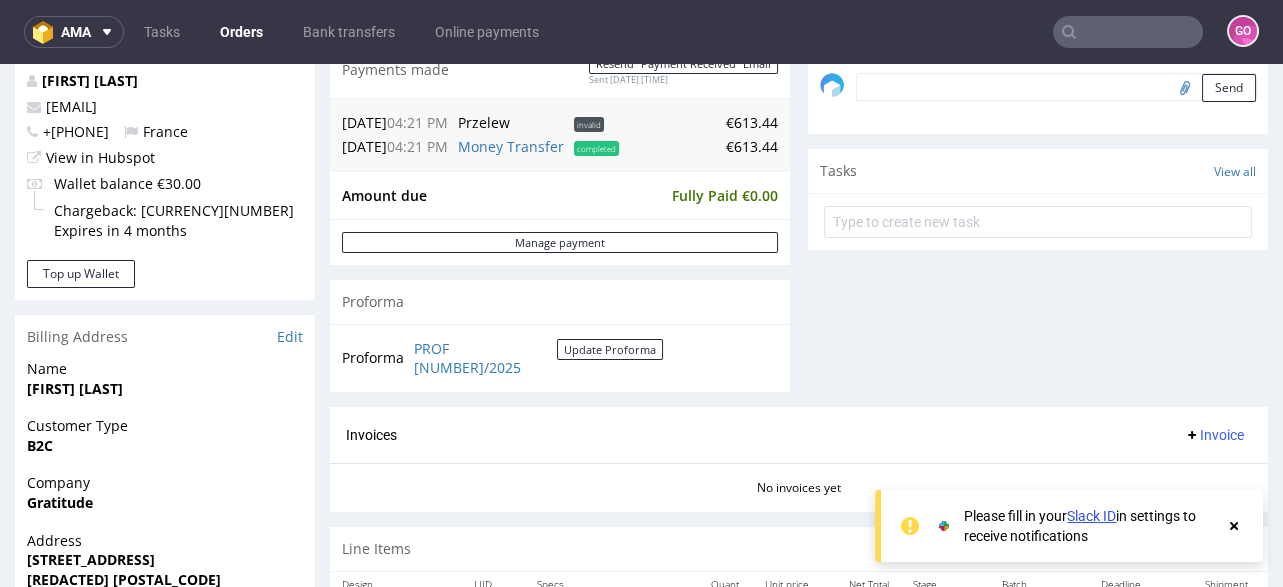 scroll, scrollTop: 800, scrollLeft: 0, axis: vertical 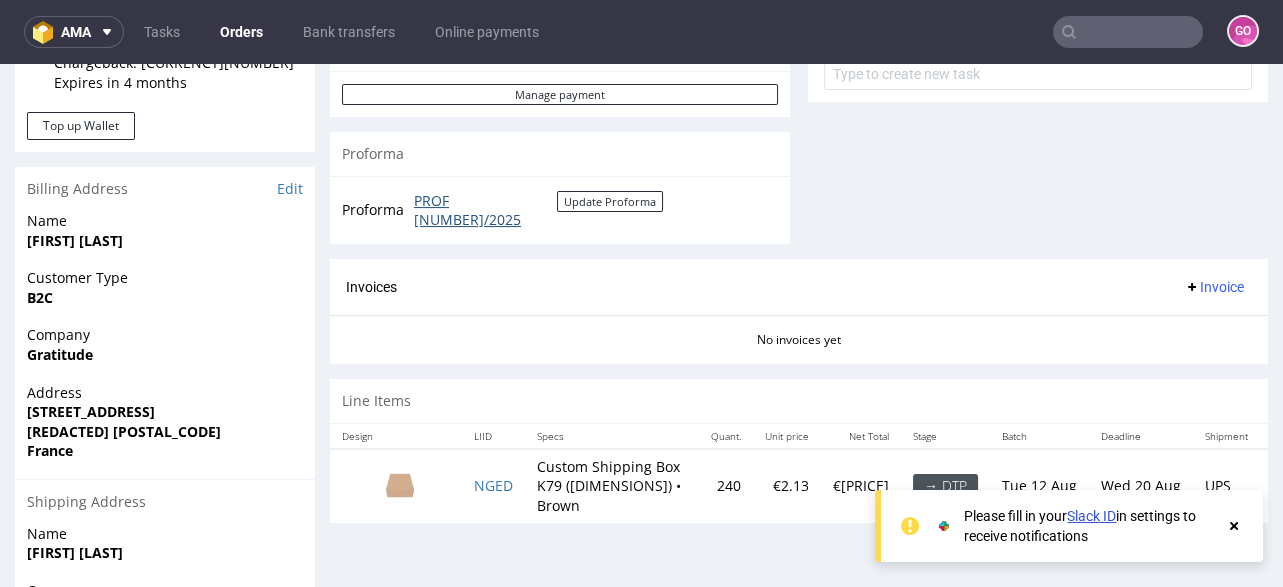 click on "PROF 16575/2025" at bounding box center [485, 210] 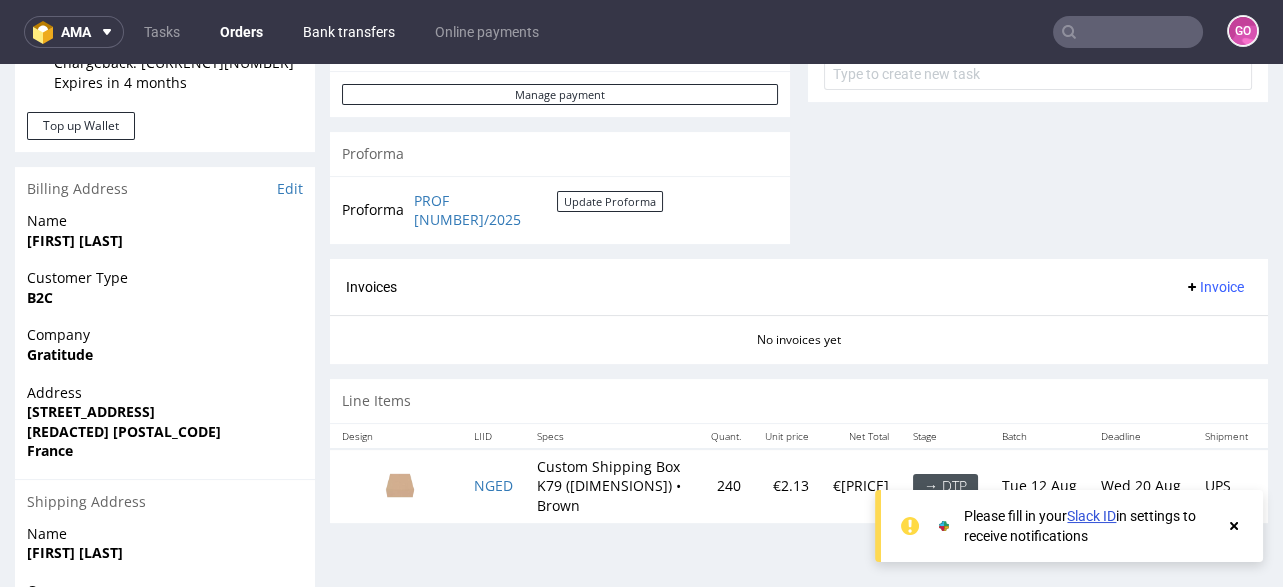 click on "Bank transfers" at bounding box center (349, 32) 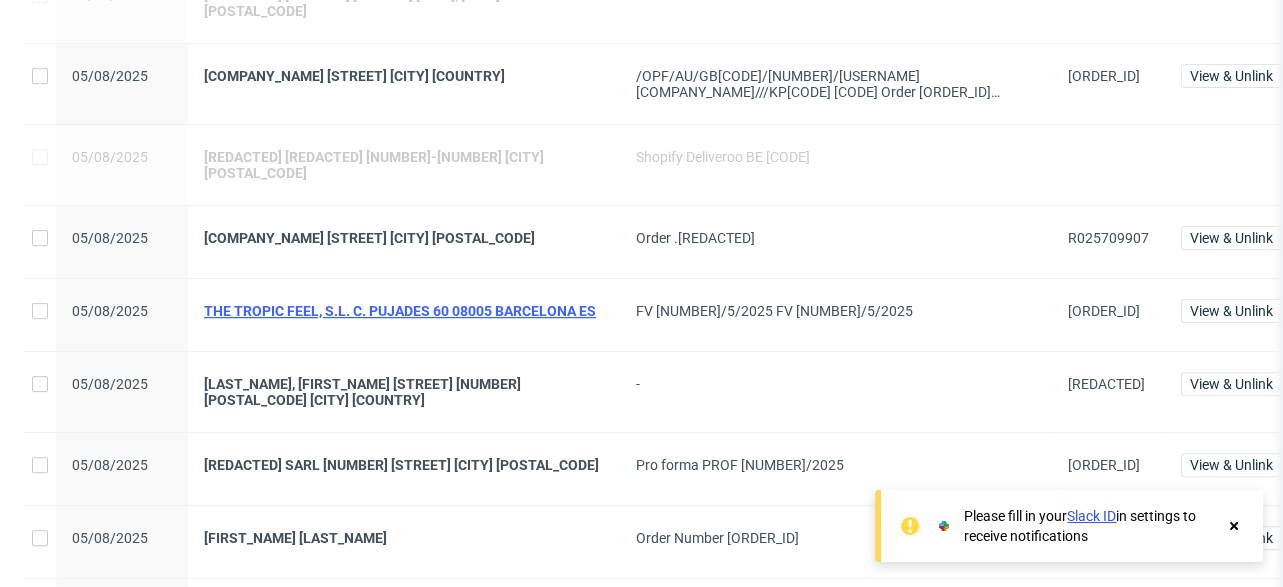 scroll, scrollTop: 1359, scrollLeft: 0, axis: vertical 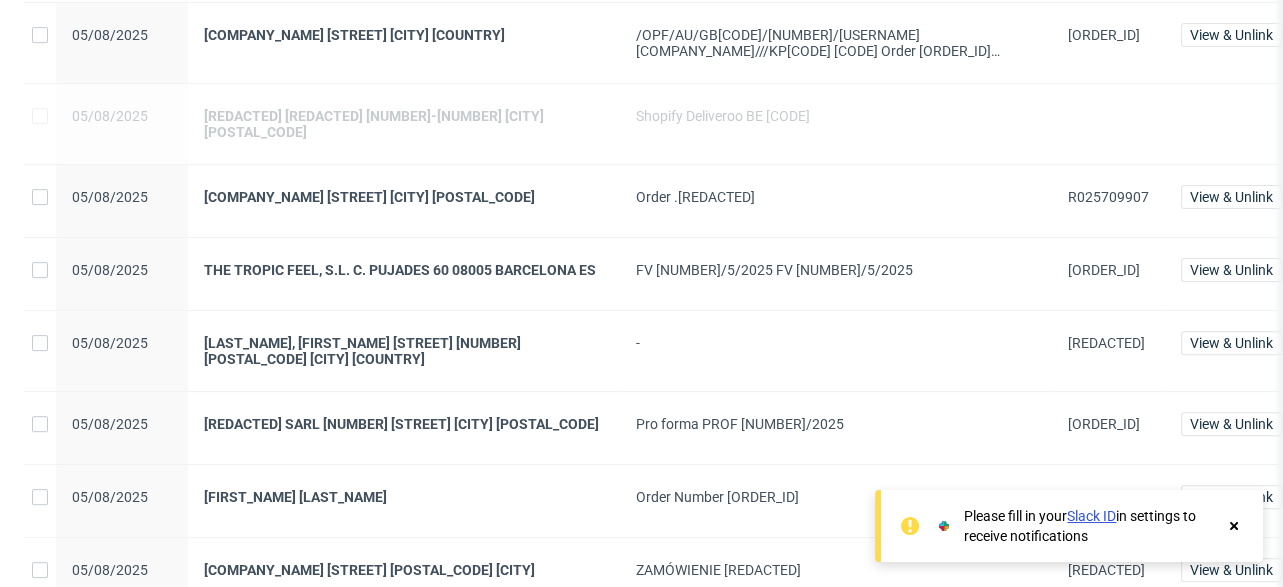 click on "[ORDER_NUMBER]" at bounding box center (1106, 343) 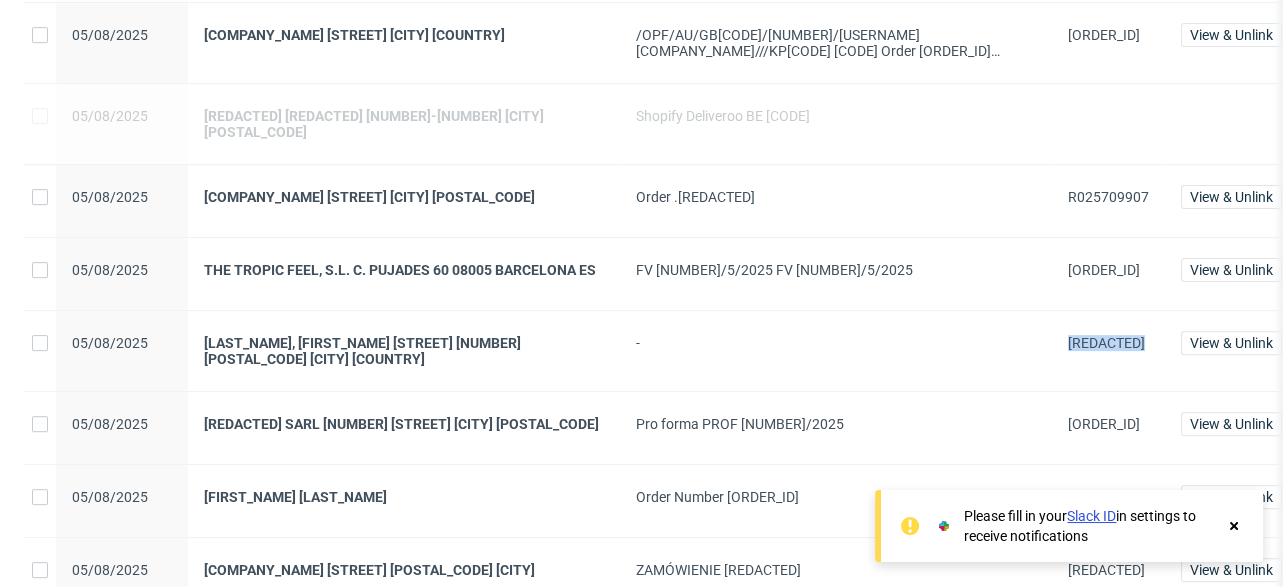 copy on "[ORDER_NUMBER]" 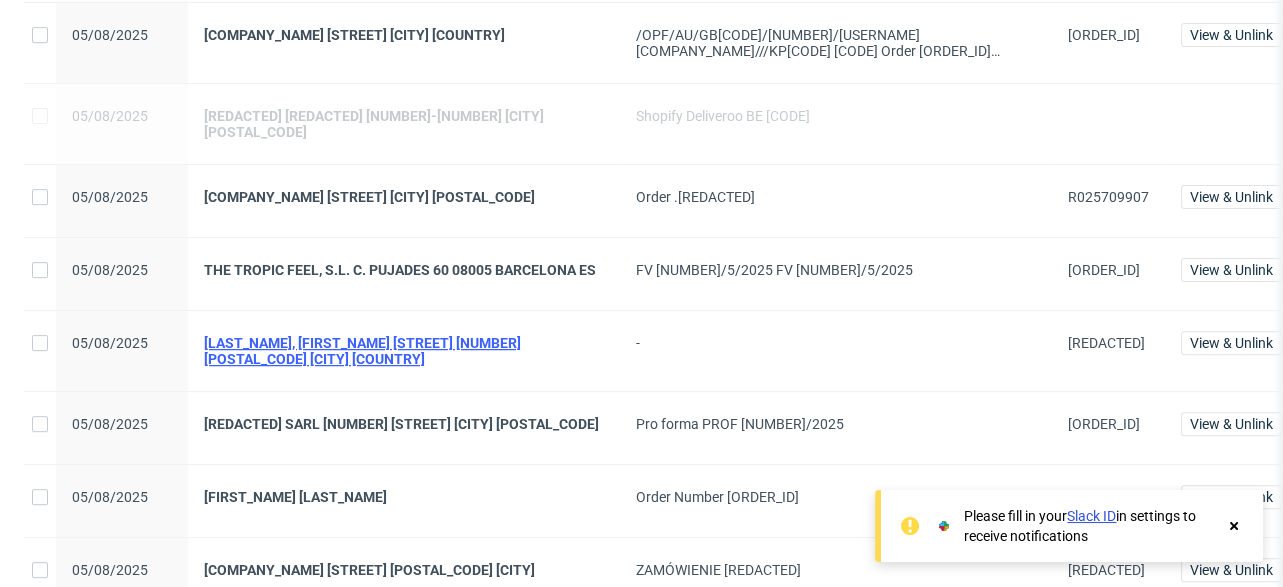 click on "[FIRST_NAME], [FIRST_NAME] [LAST_NAME] [NUMBER] [STREET] [NUMBER] [CITY] [COUNTRY]" at bounding box center (404, 351) 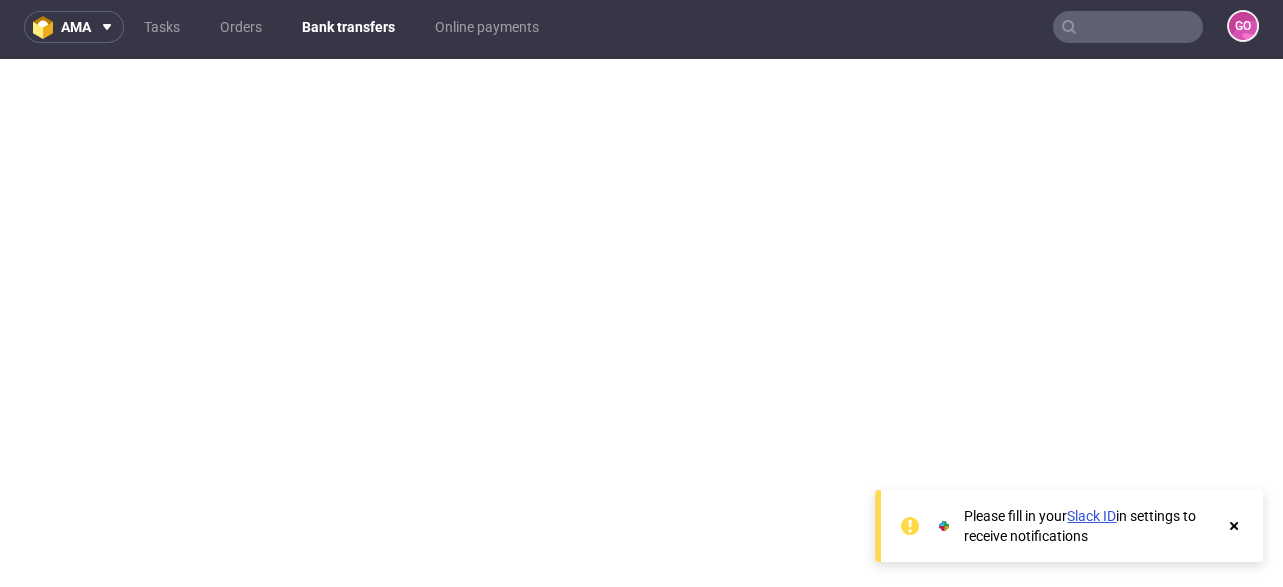 scroll, scrollTop: 5, scrollLeft: 0, axis: vertical 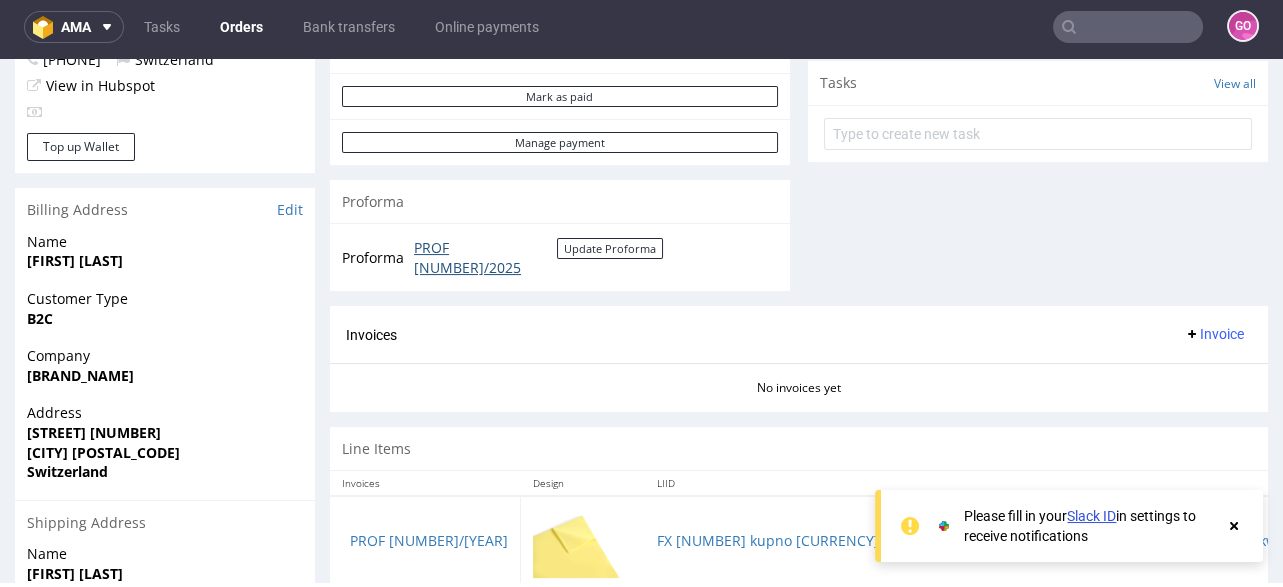click on "PROF 16504/2025" at bounding box center (485, 257) 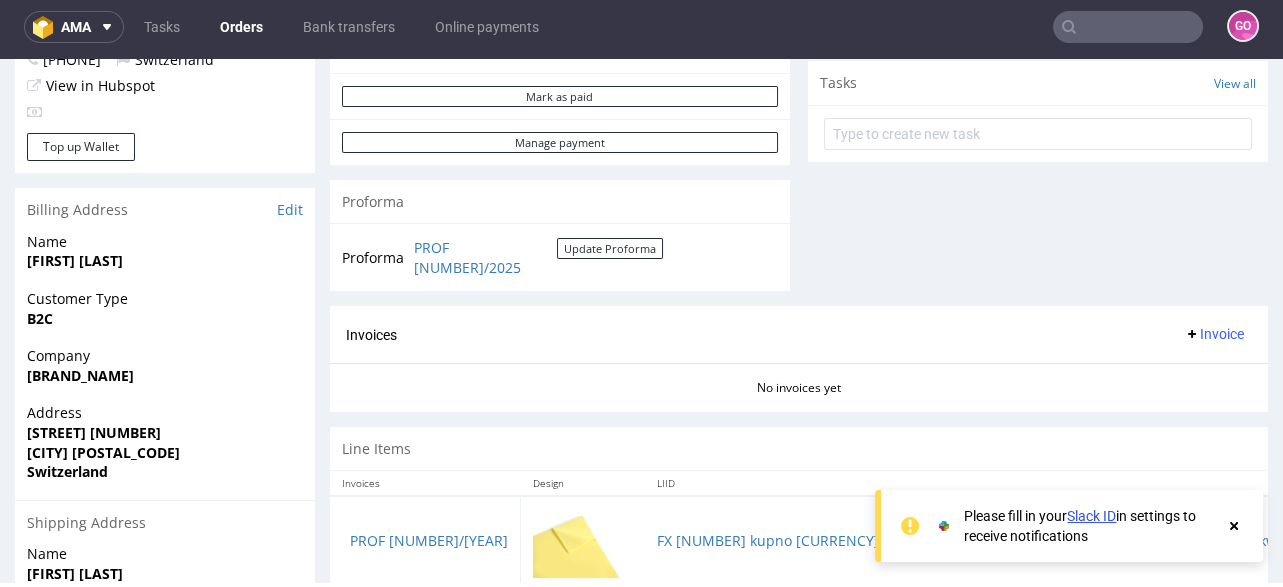 click at bounding box center [1128, 27] 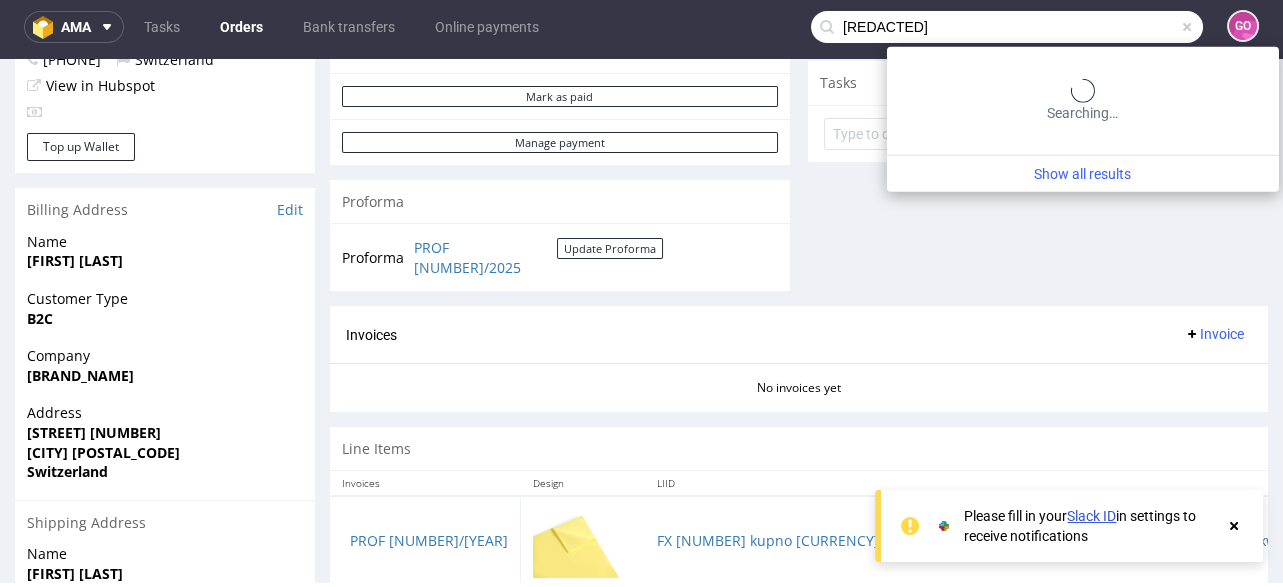 type on "[ORDER_NUMBER]" 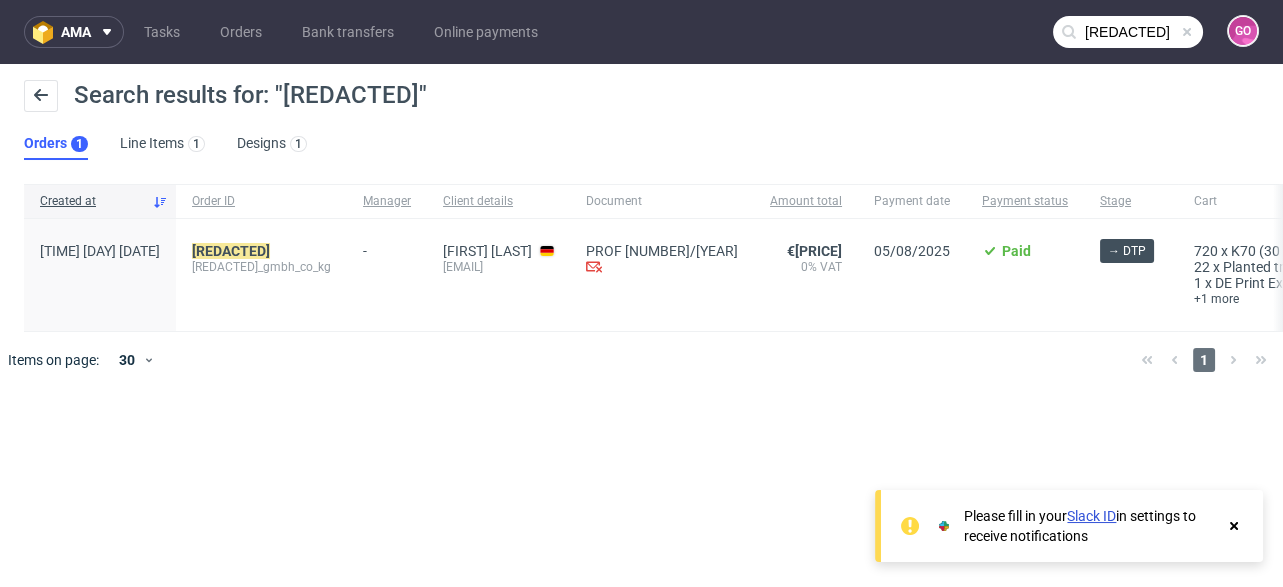 click on "R735257563 dufftie_gmbh_co_kg" at bounding box center (261, 275) 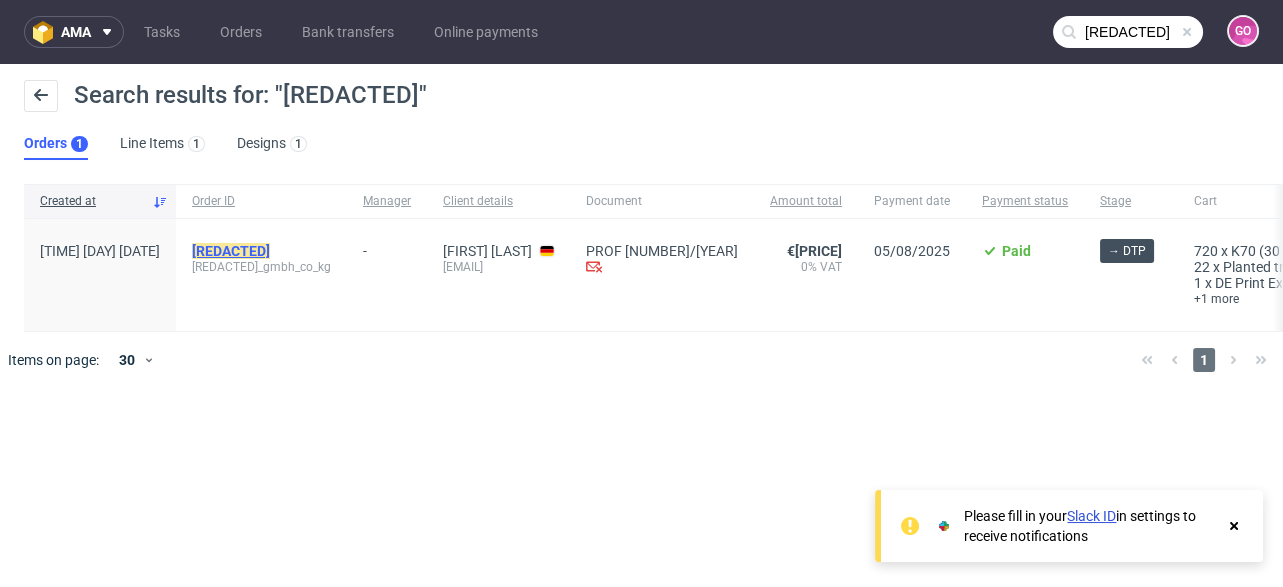 click on "[ORDER_NUMBER]" 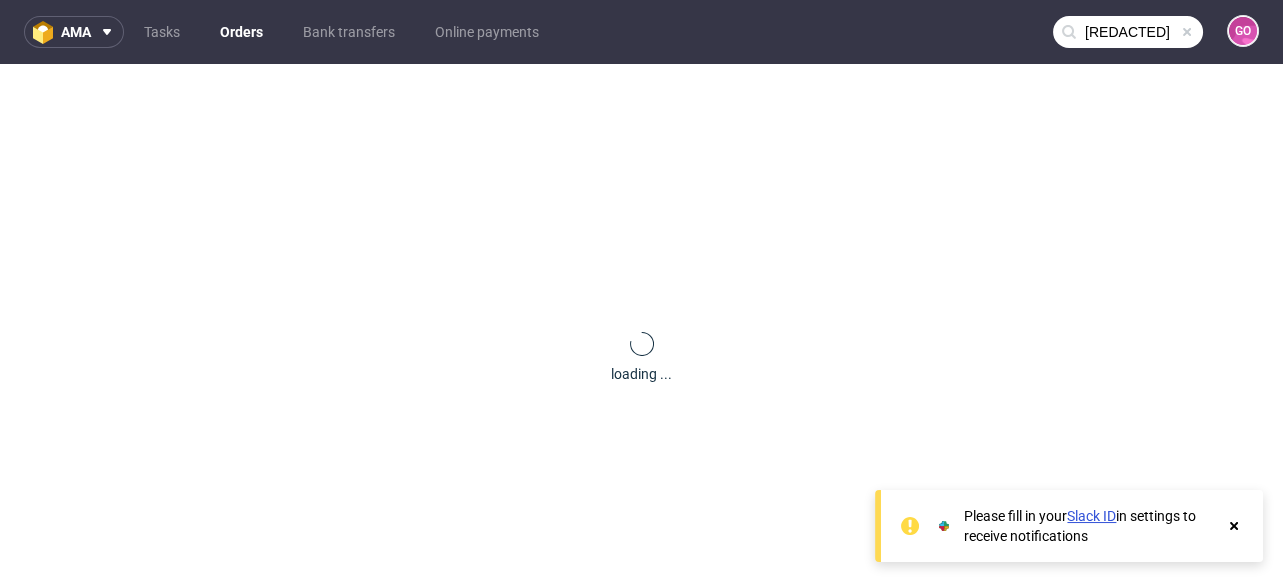 type 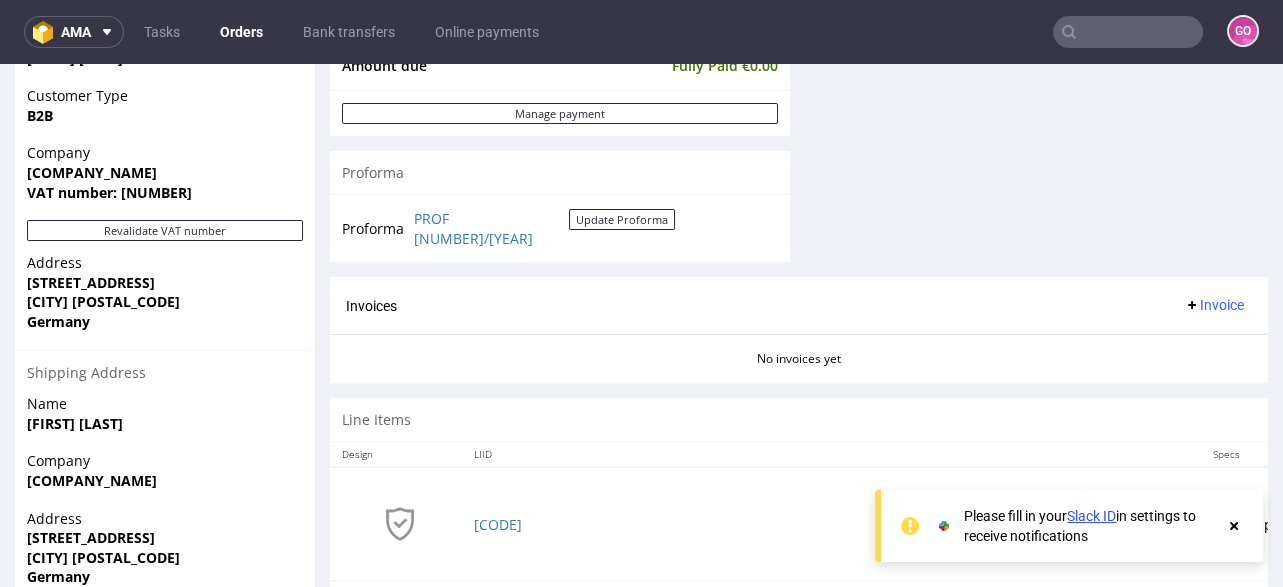 scroll, scrollTop: 980, scrollLeft: 0, axis: vertical 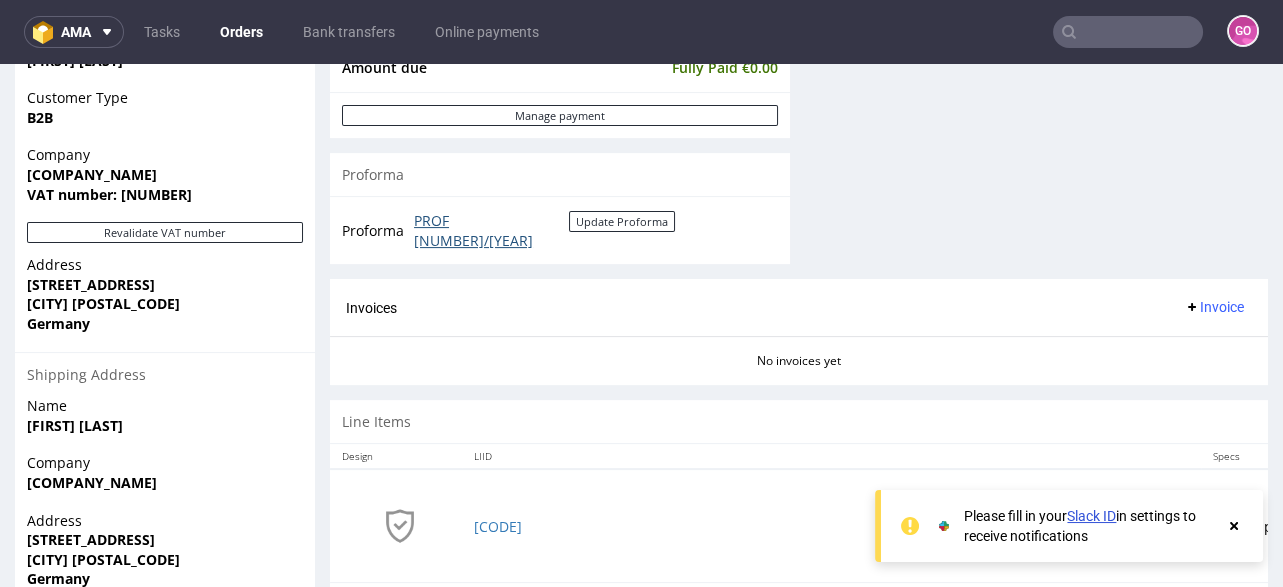 click on "PROF 16499/2025" at bounding box center (491, 230) 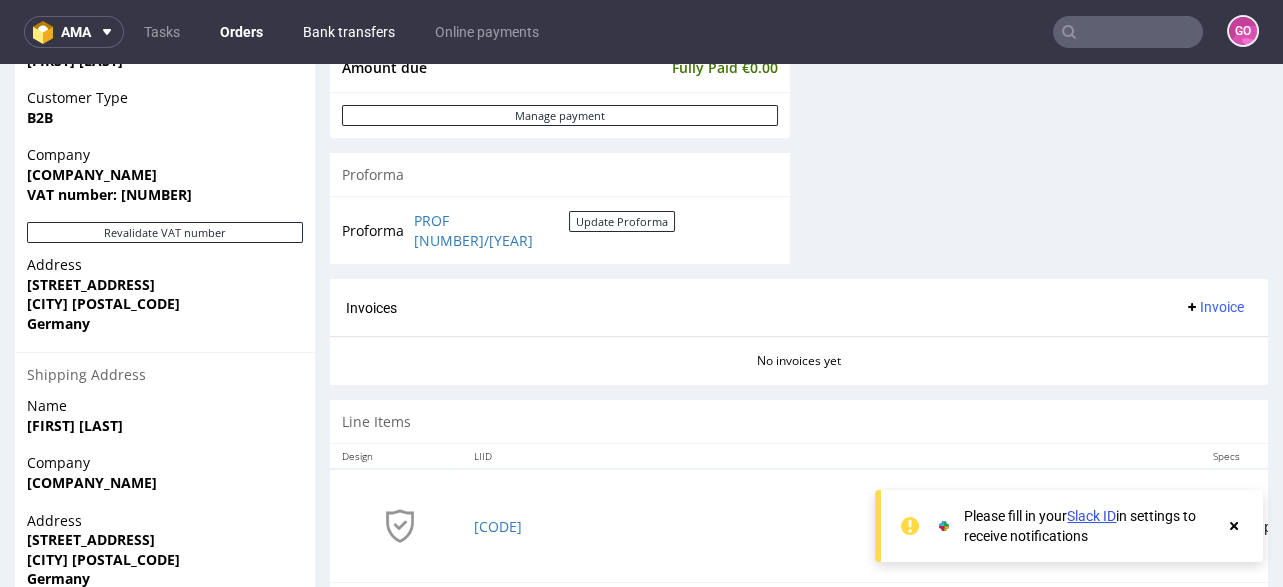 click on "Bank transfers" at bounding box center (349, 32) 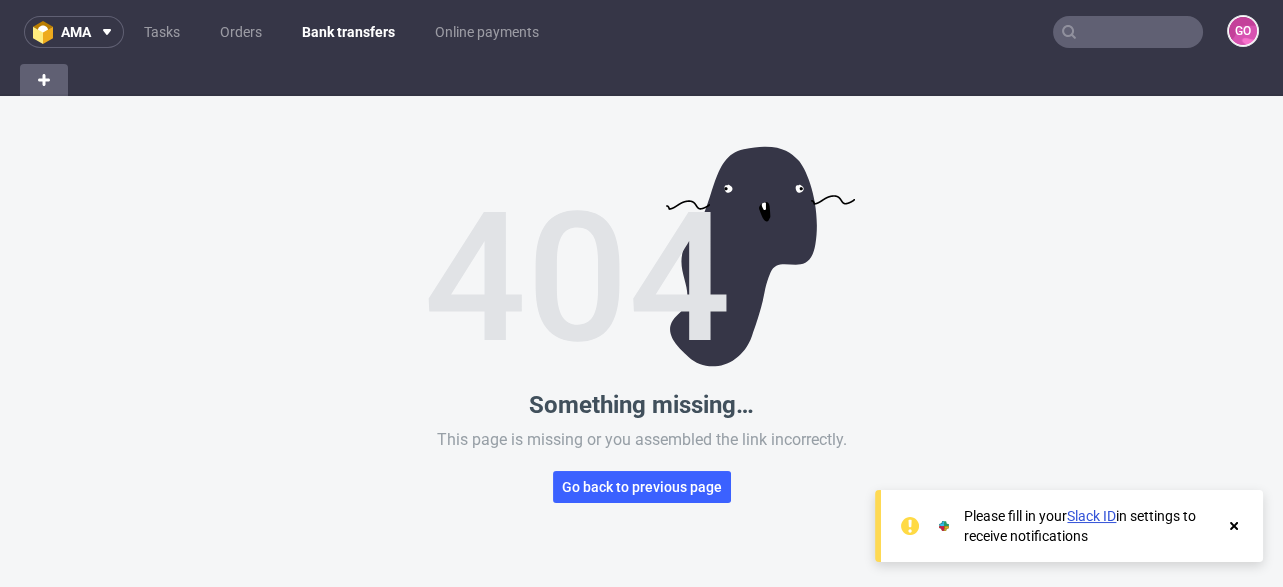 click on "Bank transfers" at bounding box center [348, 32] 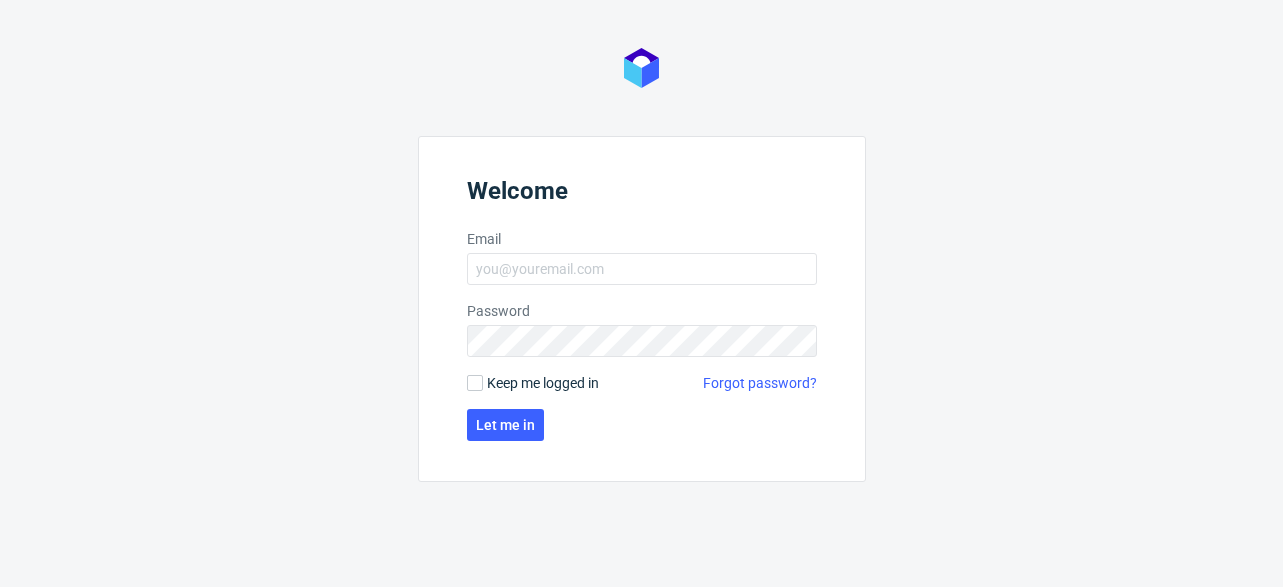 scroll, scrollTop: 0, scrollLeft: 0, axis: both 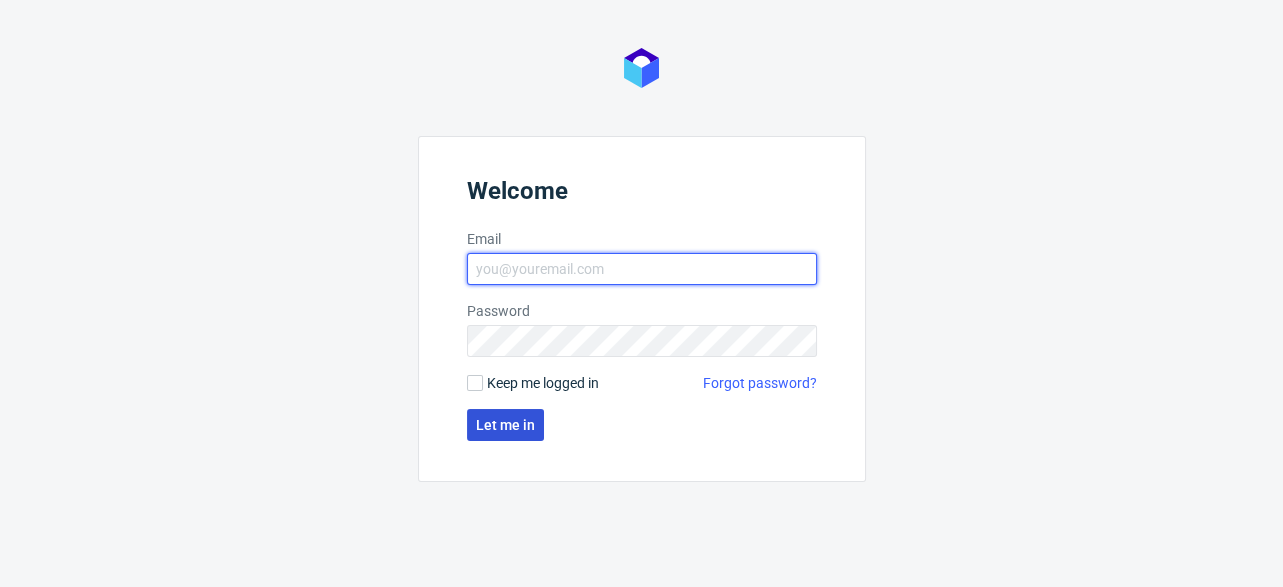 type on "[EMAIL]" 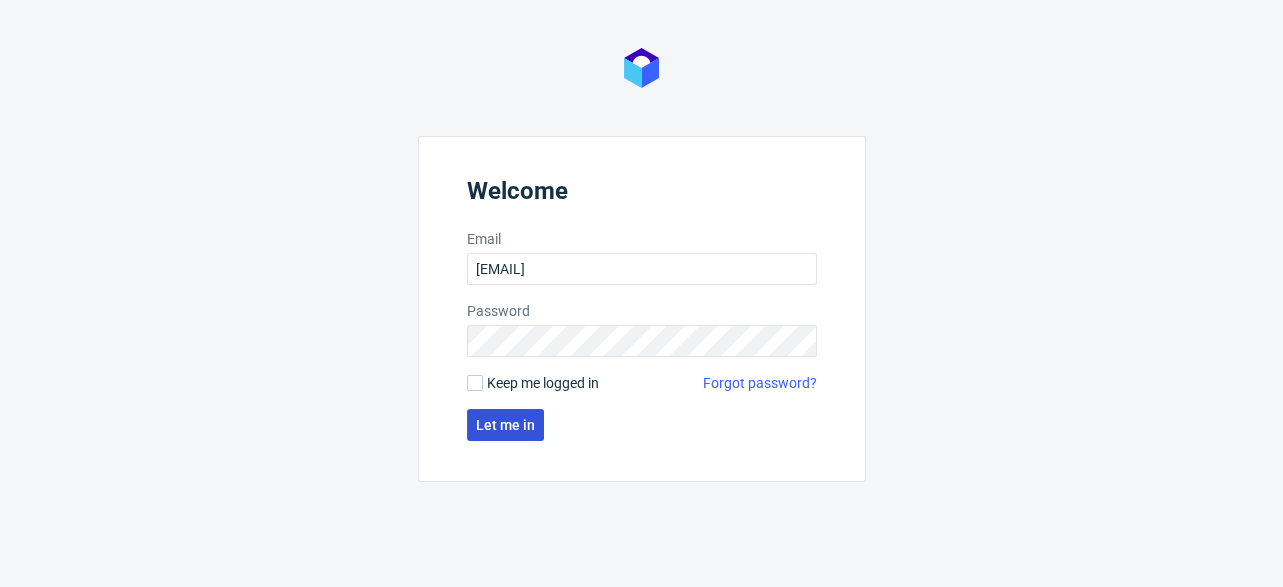click on "Let me in" at bounding box center (505, 425) 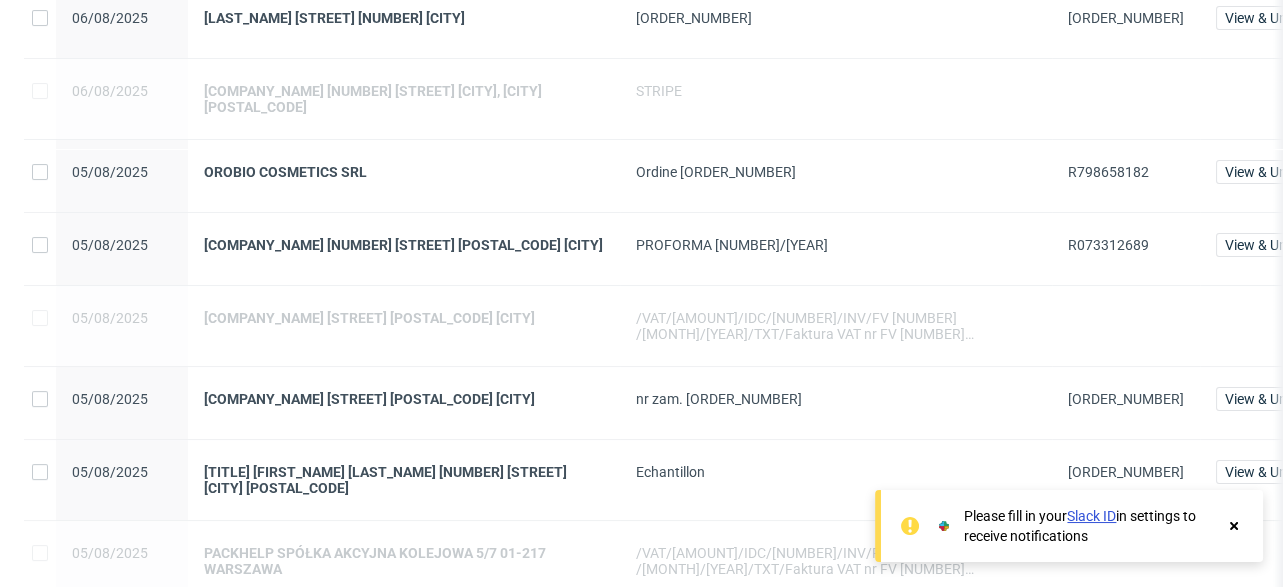 scroll, scrollTop: 639, scrollLeft: 0, axis: vertical 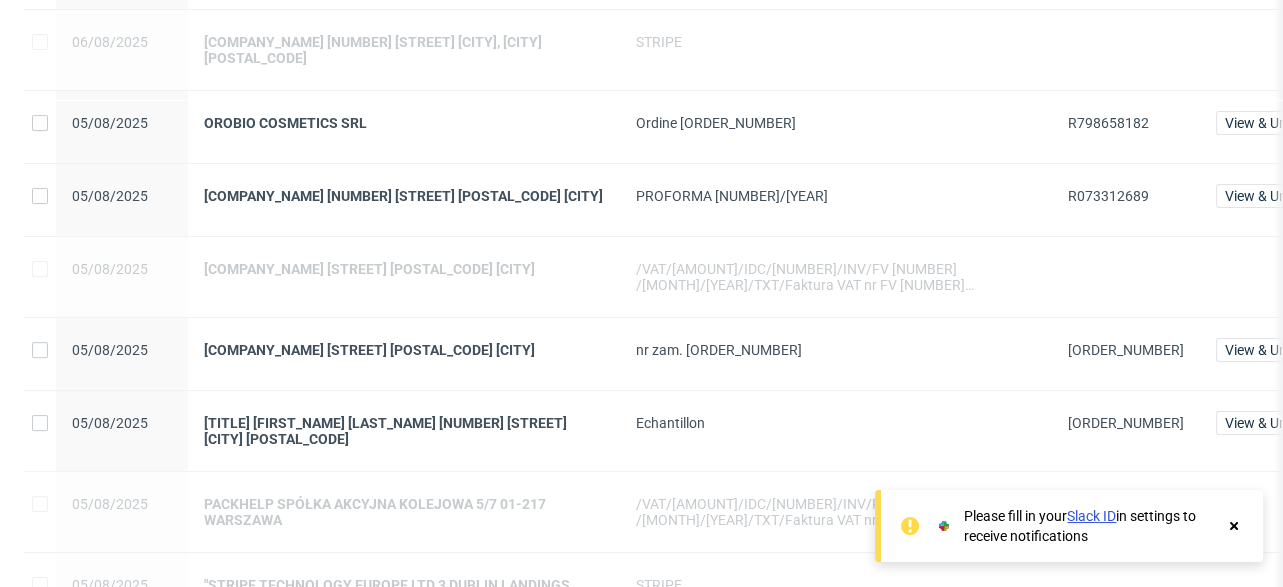 click on "R073312689" at bounding box center [1108, 196] 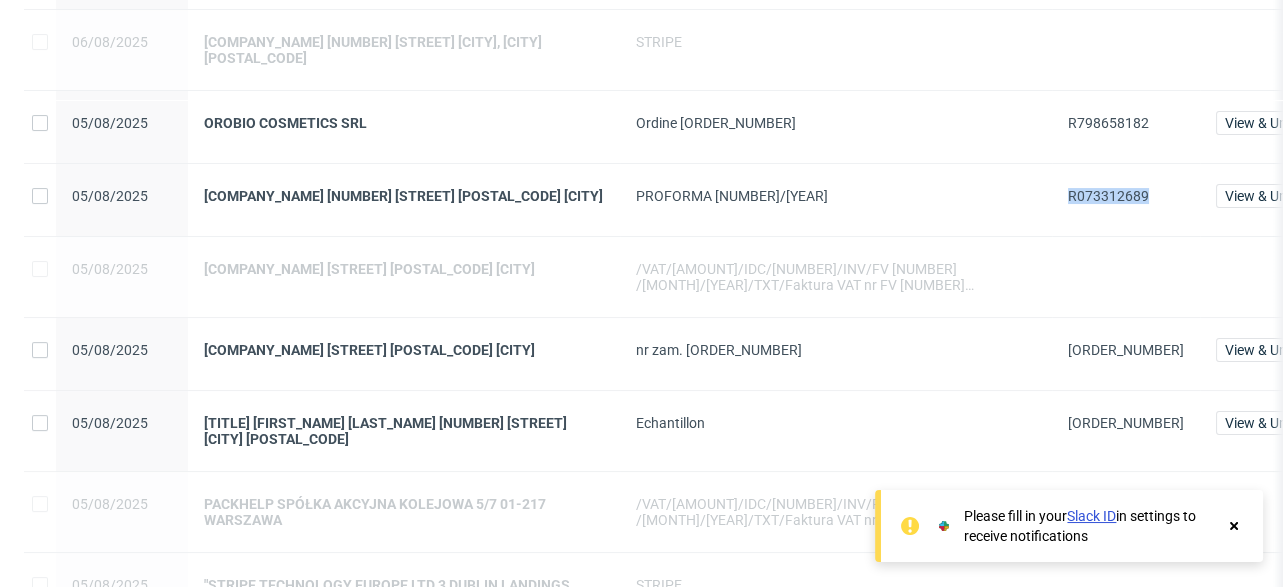 click on "R073312689" at bounding box center (1108, 196) 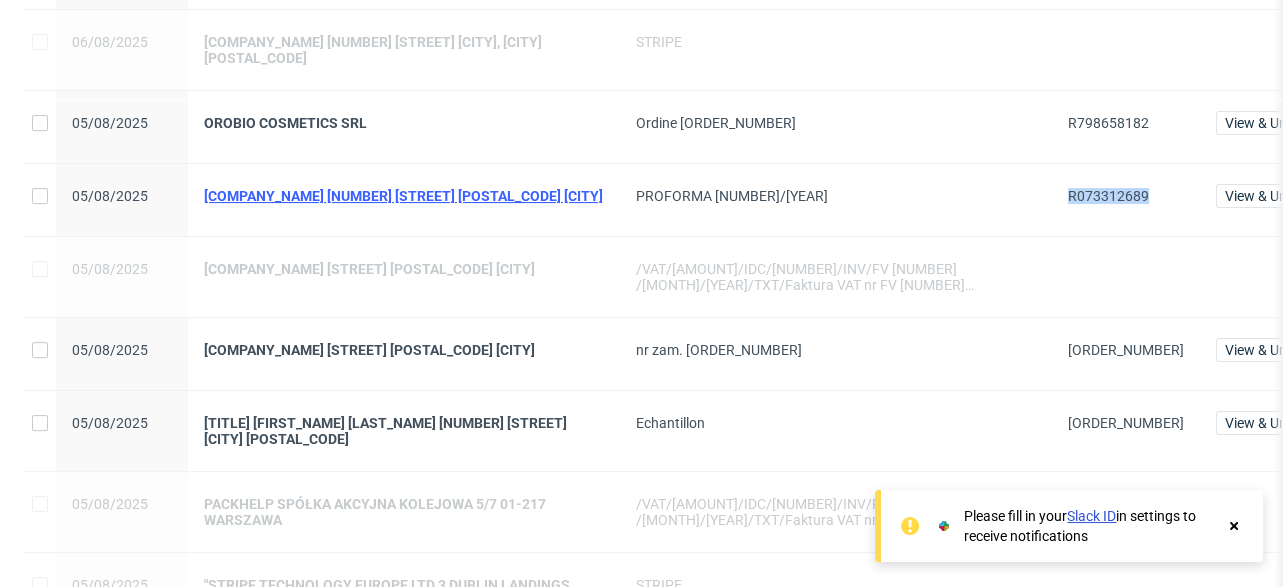 copy on "R073312689" 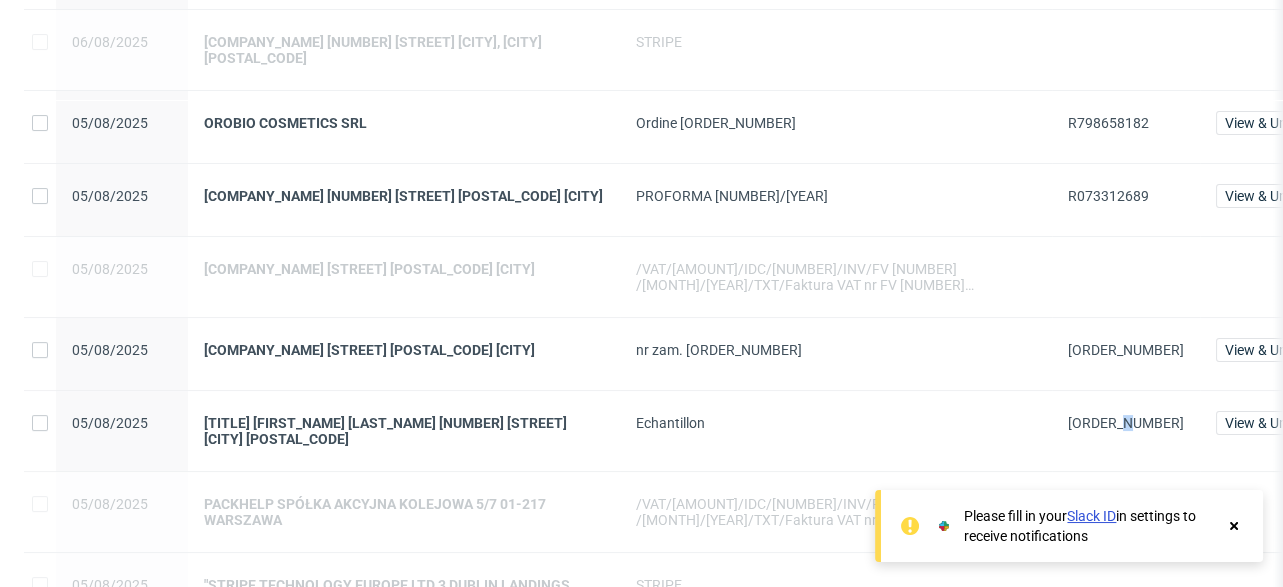 click on "[ORDER_NUMBER]" at bounding box center [1126, 423] 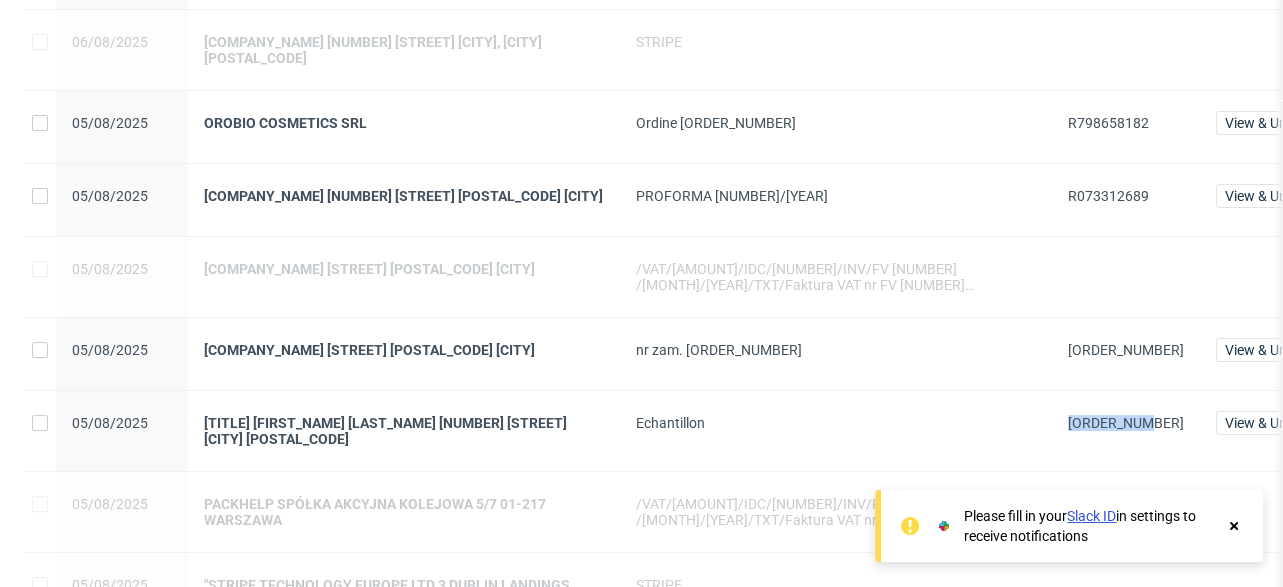 click on "[ORDER_NUMBER]" at bounding box center [1126, 423] 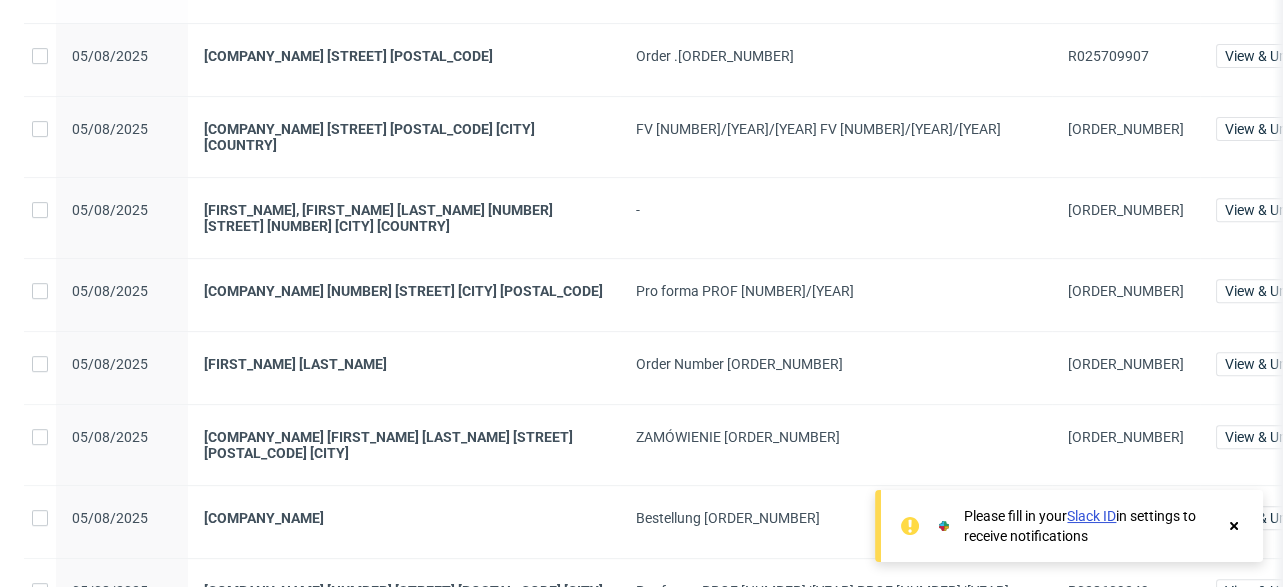 scroll, scrollTop: 1519, scrollLeft: 0, axis: vertical 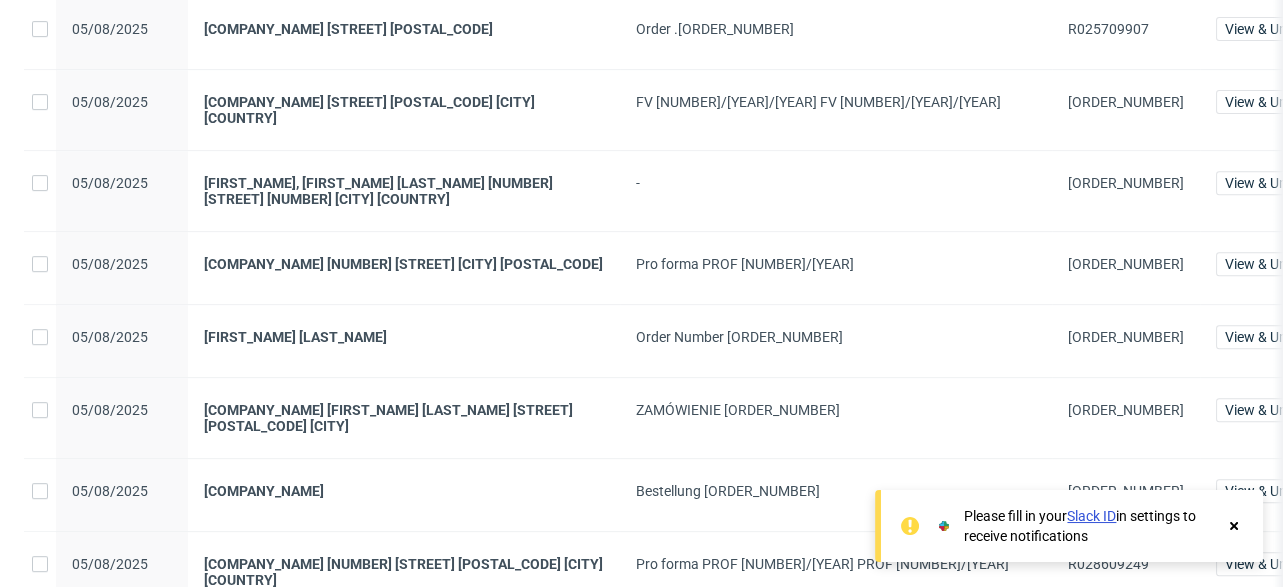 click on "[ORDER_NUMBER]" at bounding box center [1126, 264] 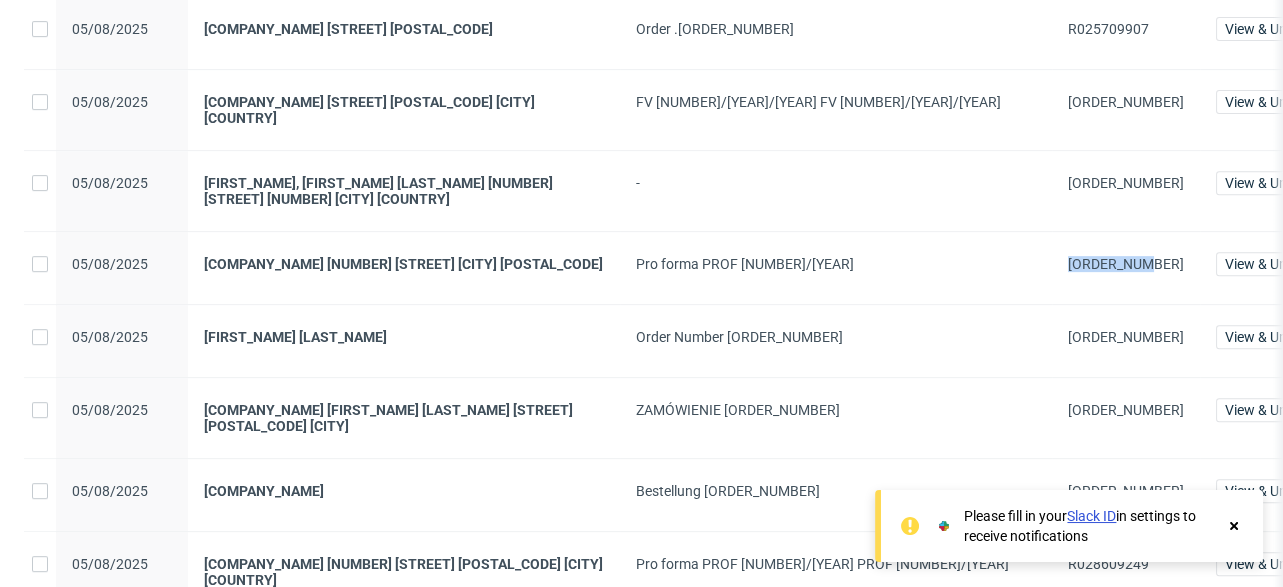 click on "[ORDER_NUMBER]" at bounding box center (1126, 264) 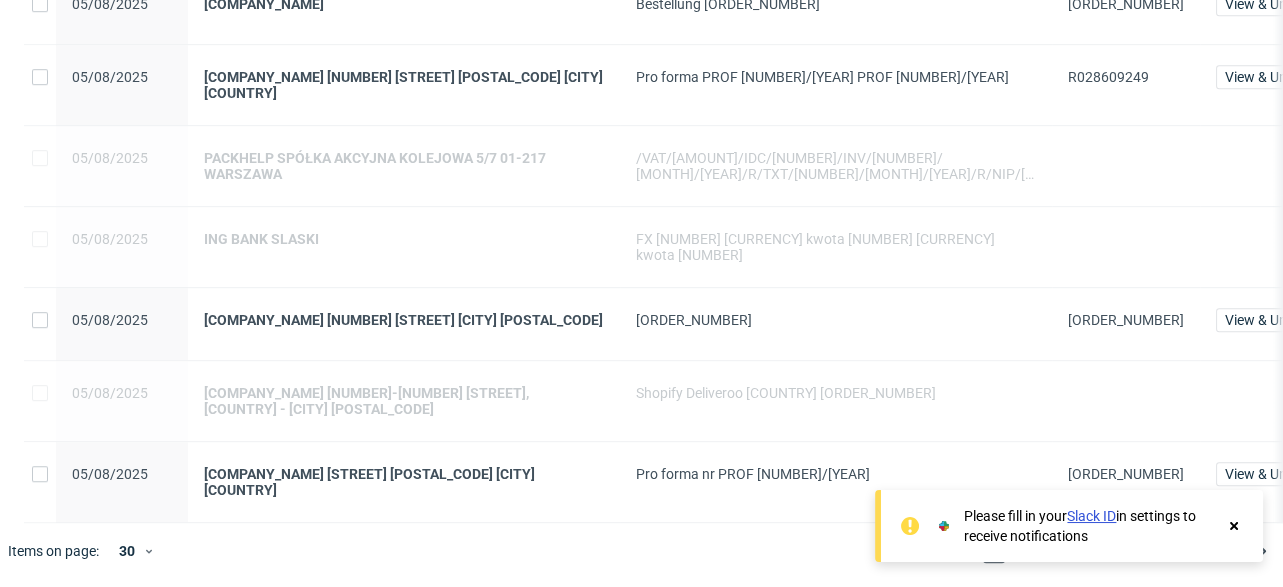 scroll, scrollTop: 2007, scrollLeft: 0, axis: vertical 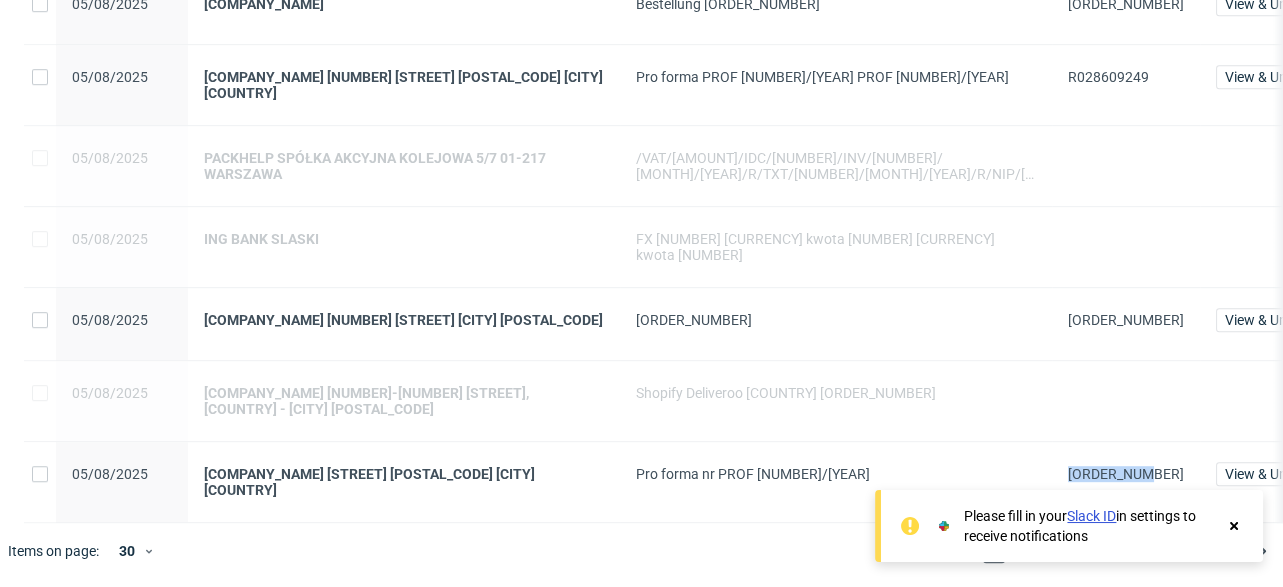 click on "[ORDER_NUMBER]" at bounding box center (1126, 482) 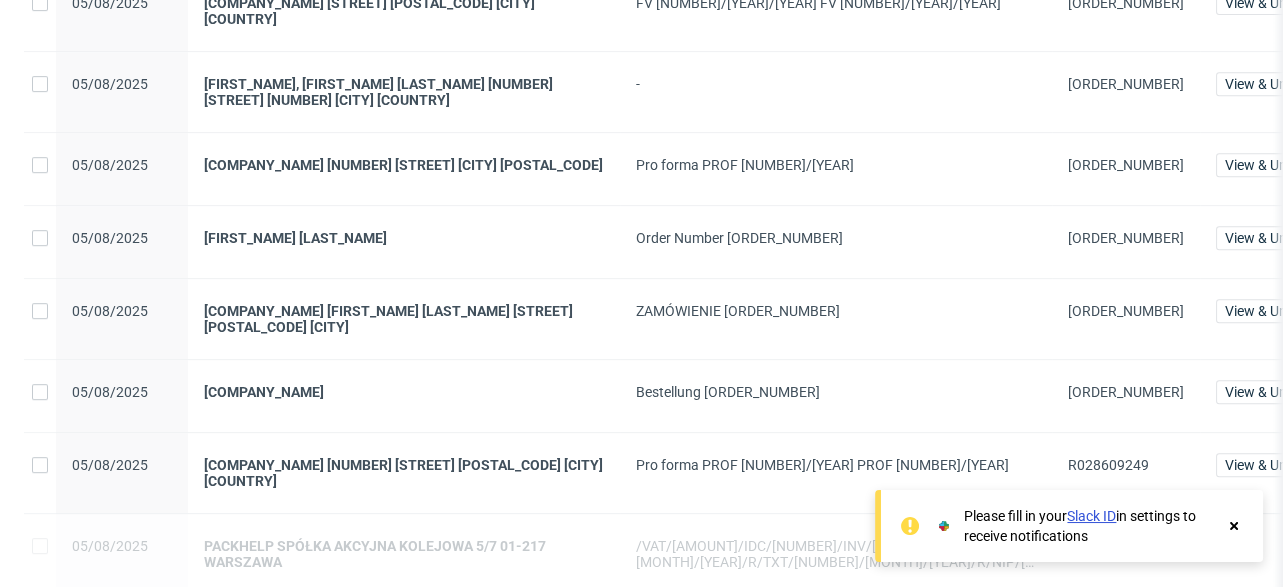 scroll, scrollTop: 1607, scrollLeft: 0, axis: vertical 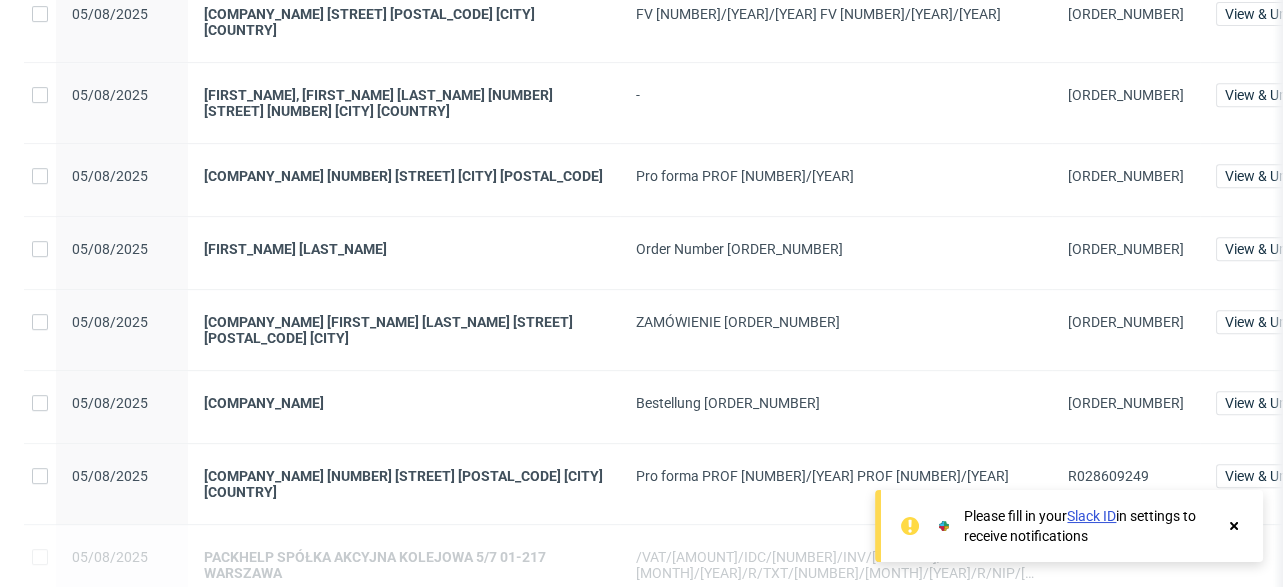 click on "[ORDER_NUMBER]" at bounding box center [1126, 95] 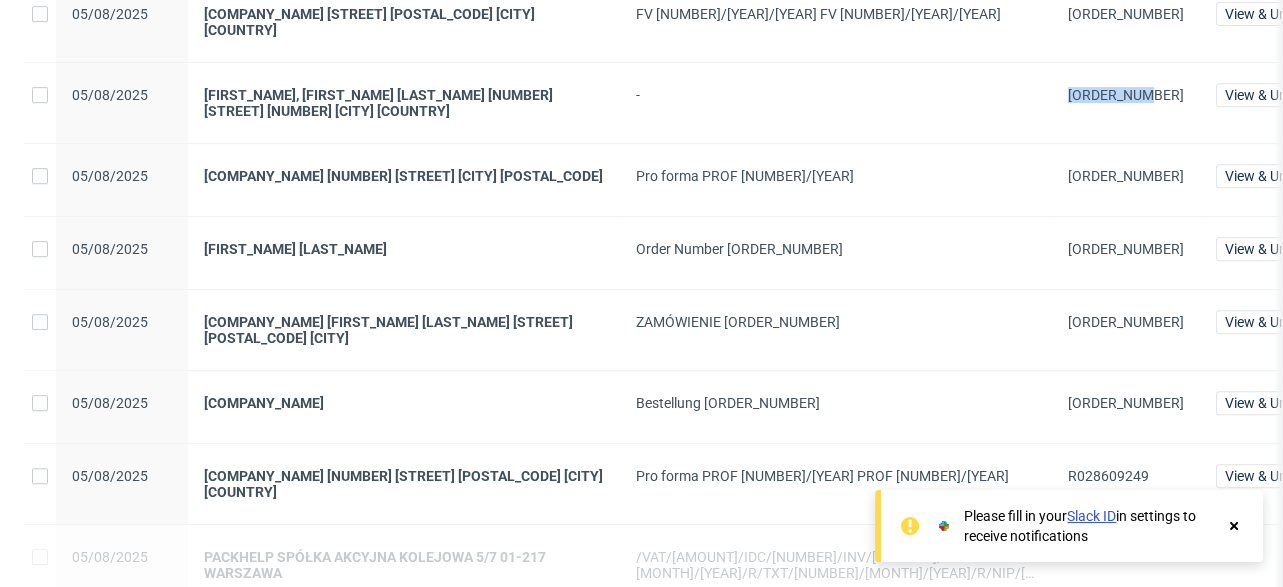 click on "[ORDER_NUMBER]" at bounding box center [1126, 95] 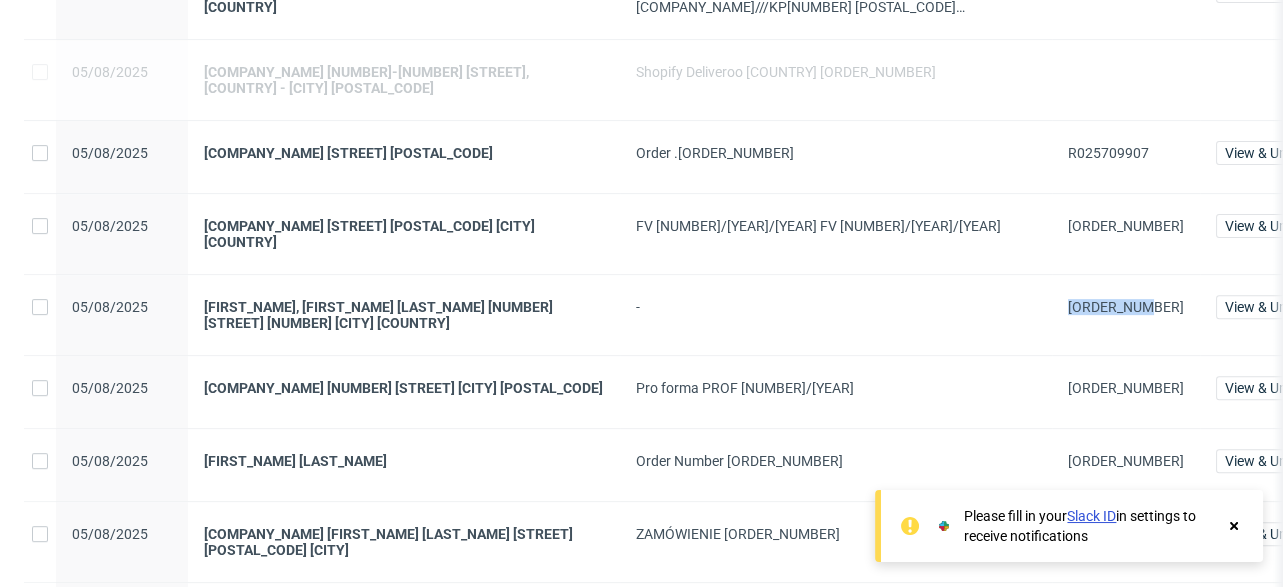 scroll, scrollTop: 1367, scrollLeft: 0, axis: vertical 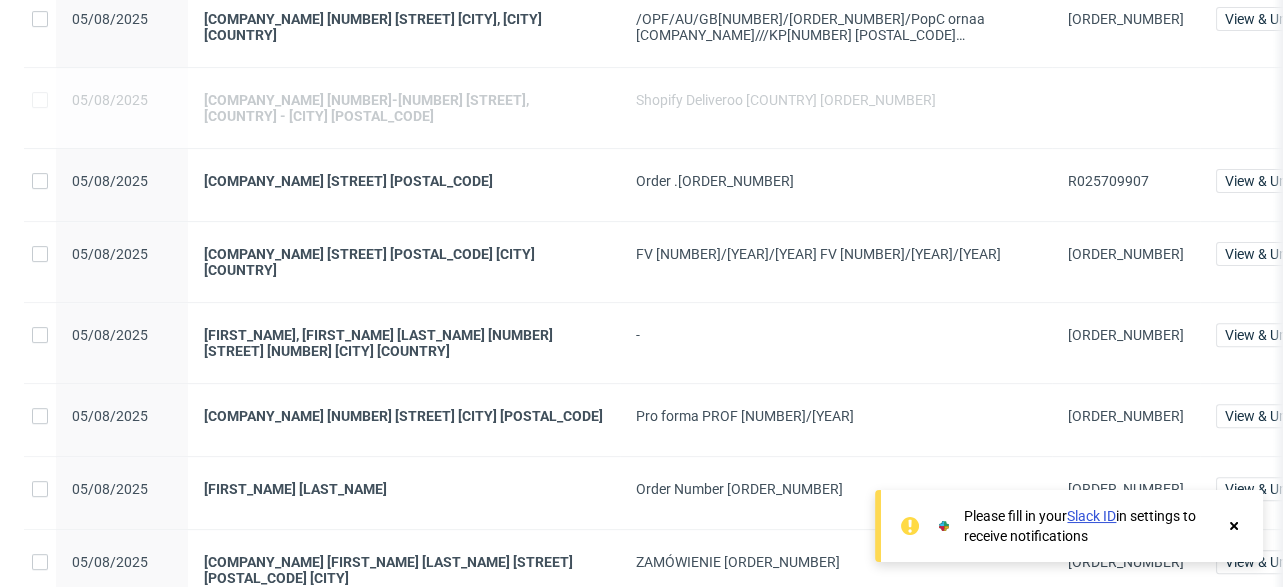 click on "[ORDER_NUMBER]" at bounding box center (1126, 262) 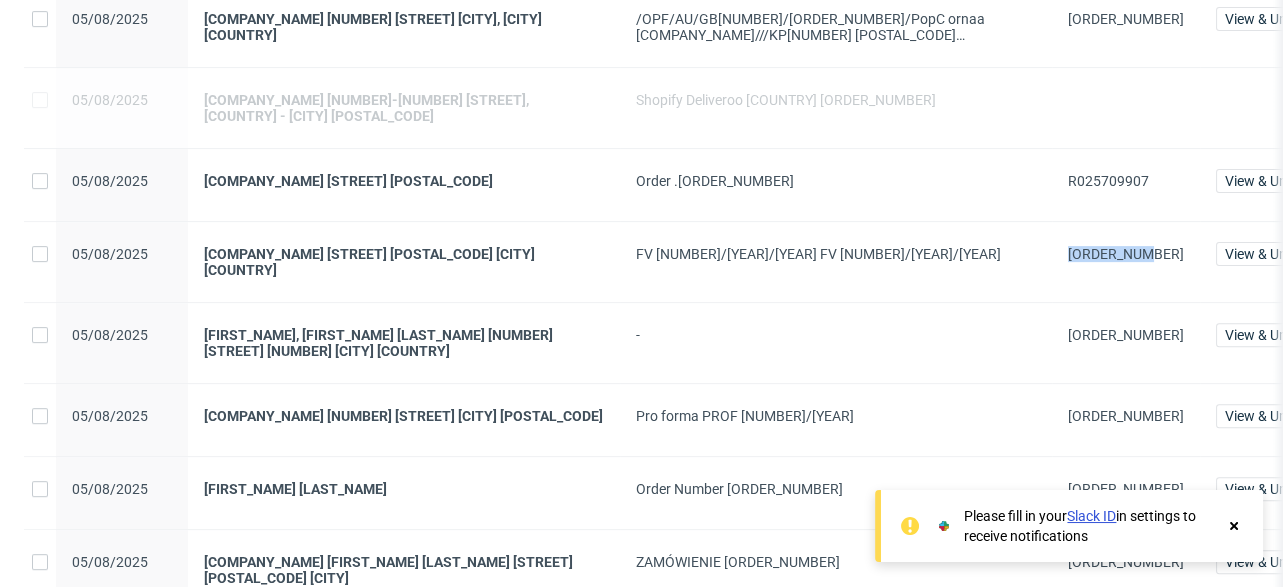 click on "[ORDER_NUMBER]" at bounding box center [1126, 262] 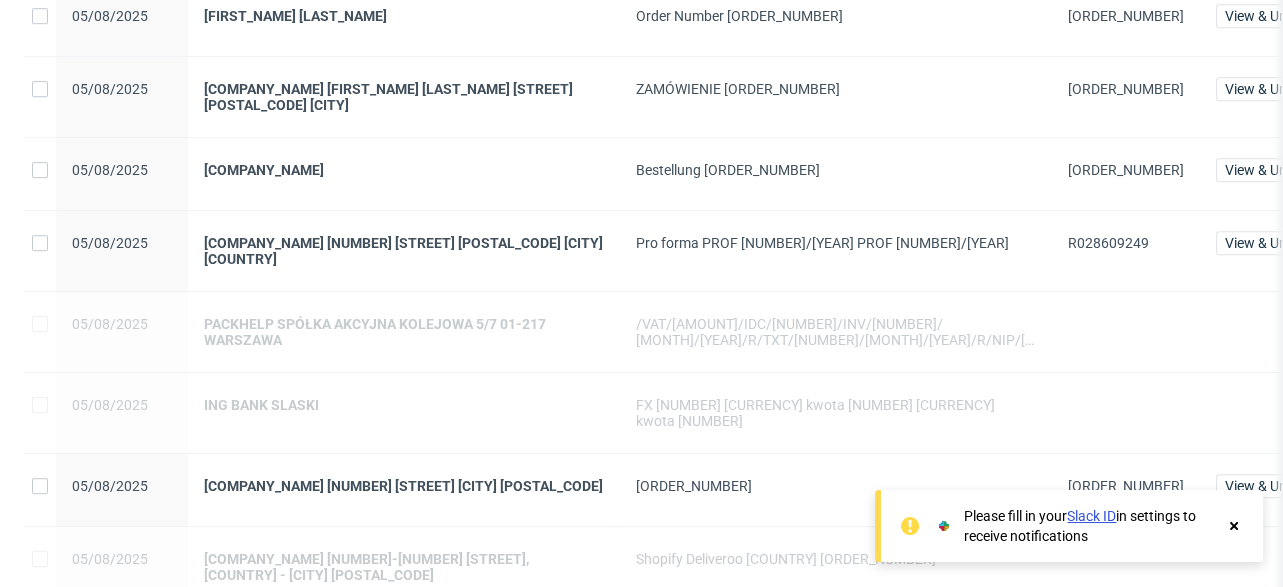 scroll, scrollTop: 1847, scrollLeft: 0, axis: vertical 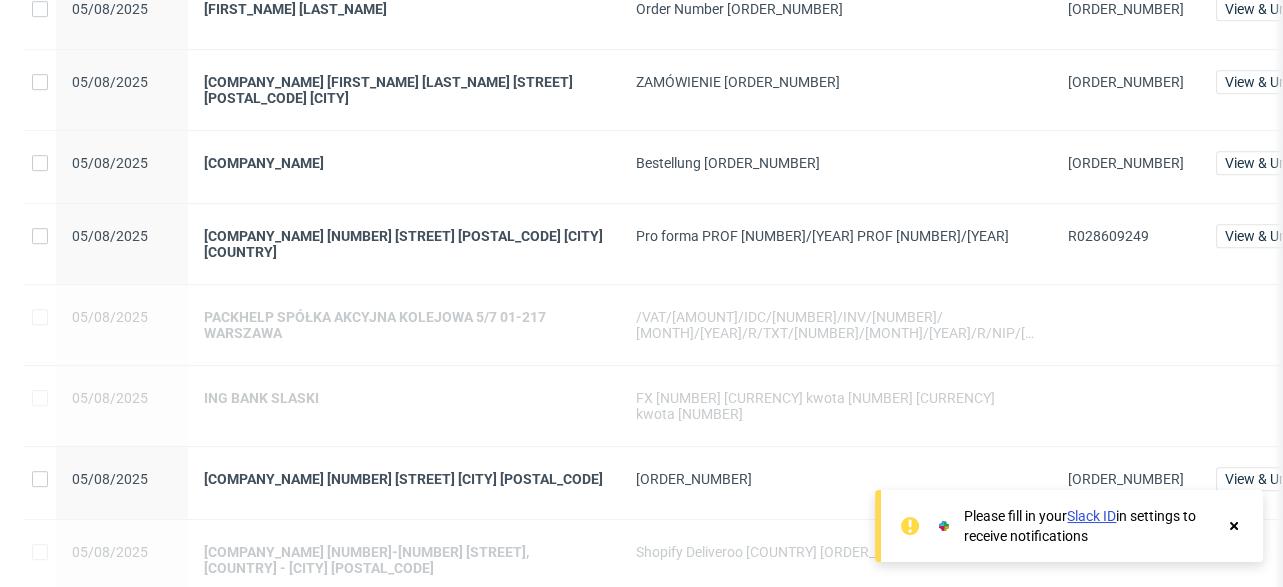 click on "R028609249" at bounding box center (1108, 236) 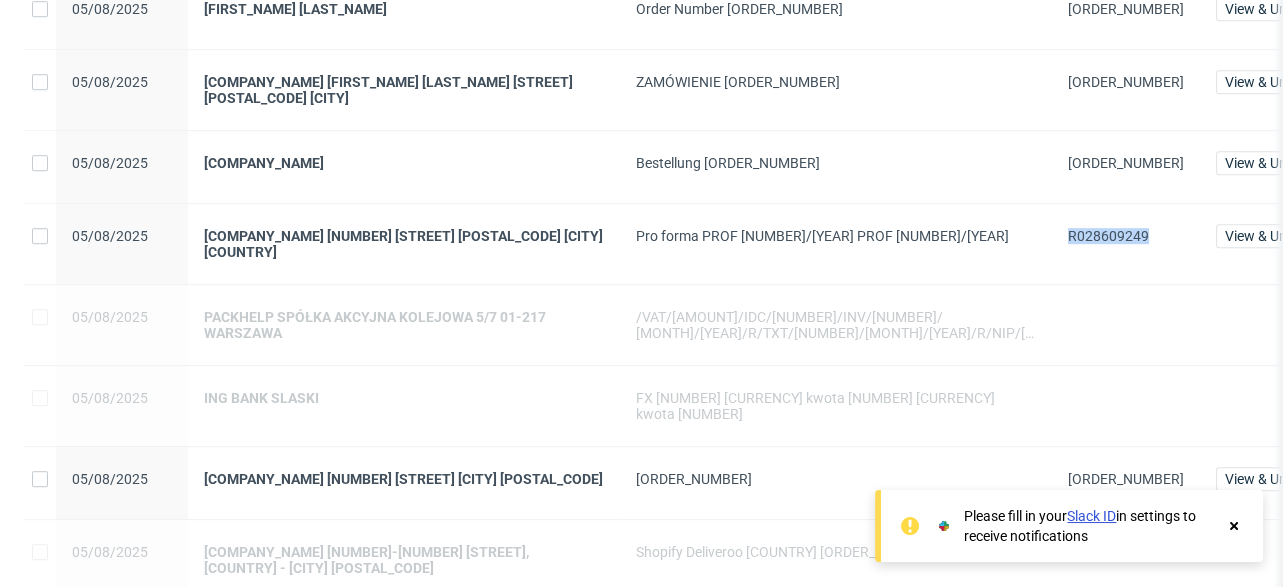 click on "R028609249" at bounding box center [1108, 236] 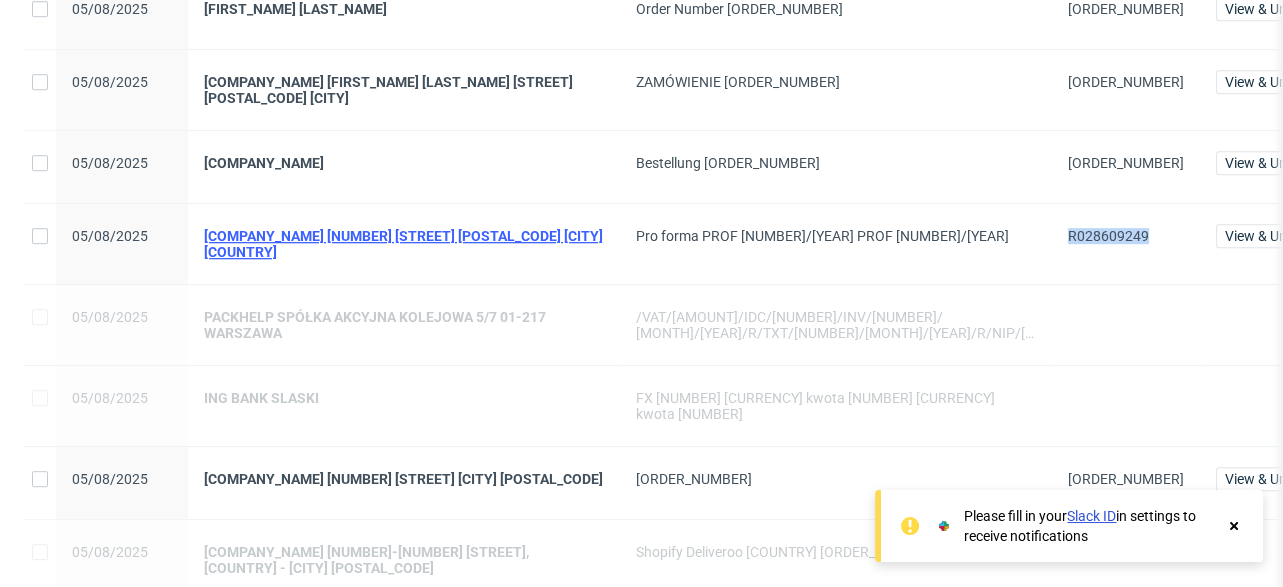 copy on "R028609249" 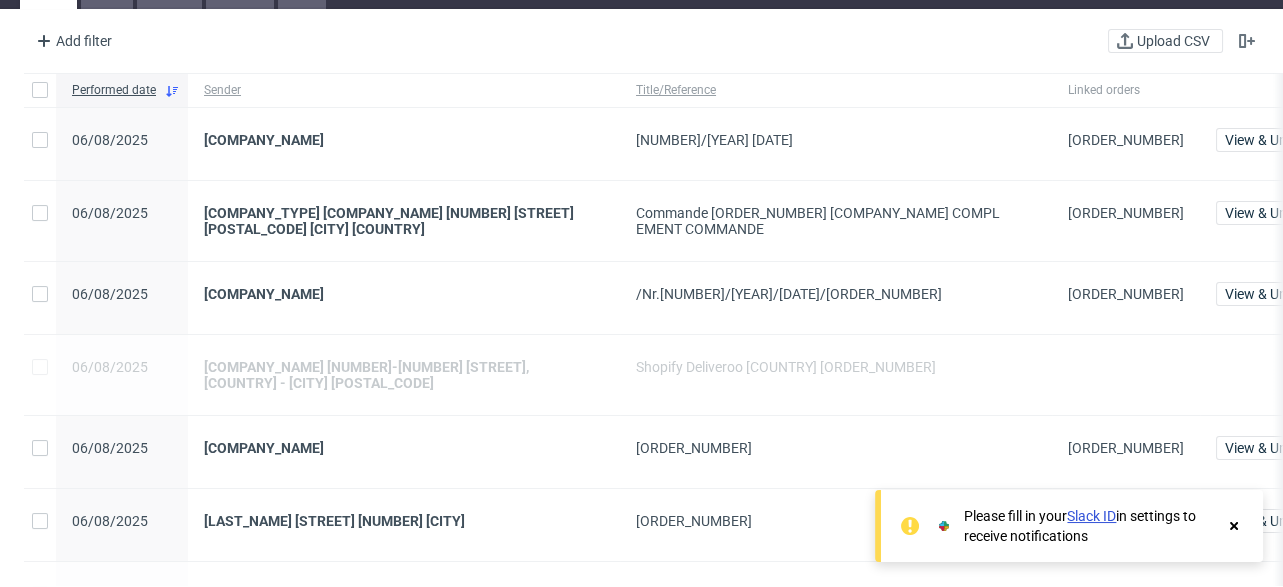 scroll, scrollTop: 0, scrollLeft: 0, axis: both 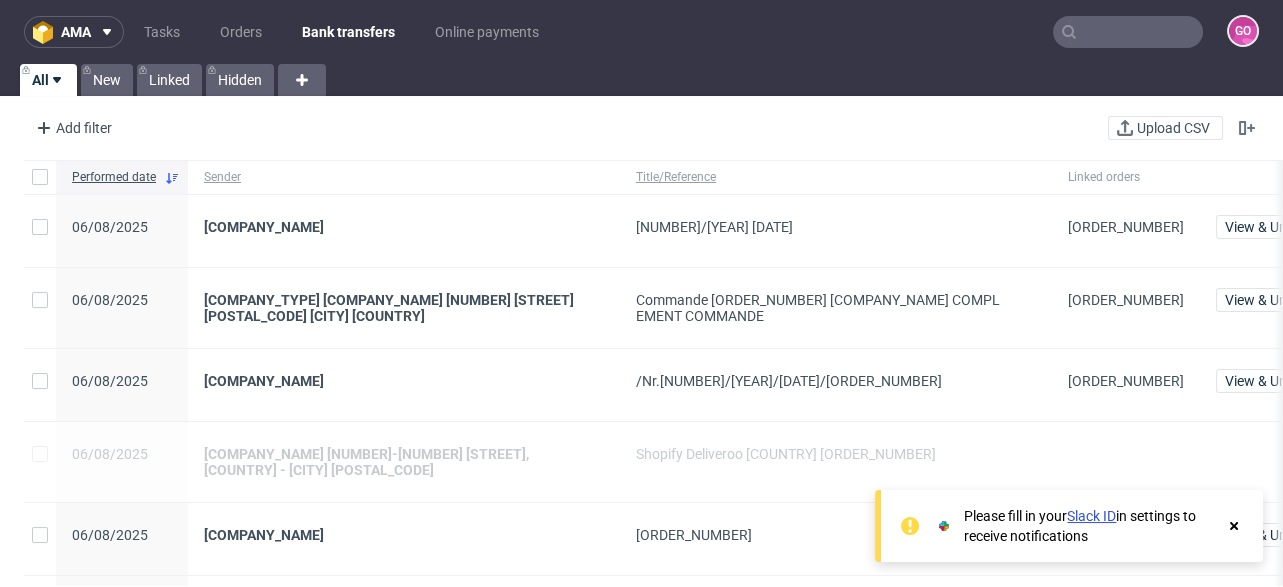 click at bounding box center [1128, 32] 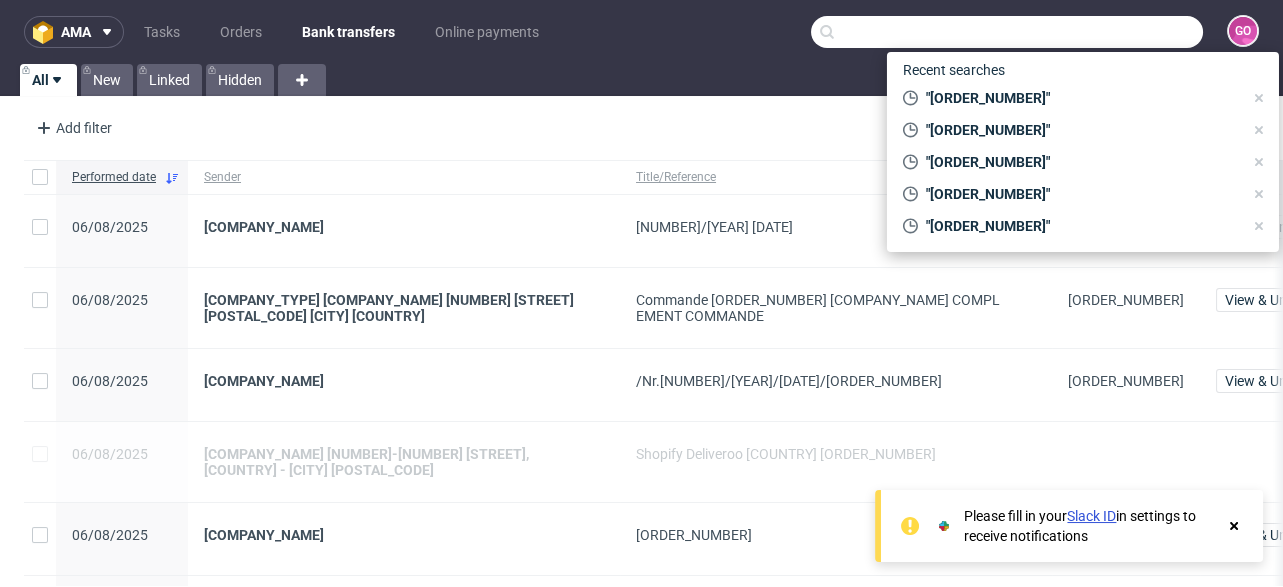 paste on "[ORDER_NUMBER]" 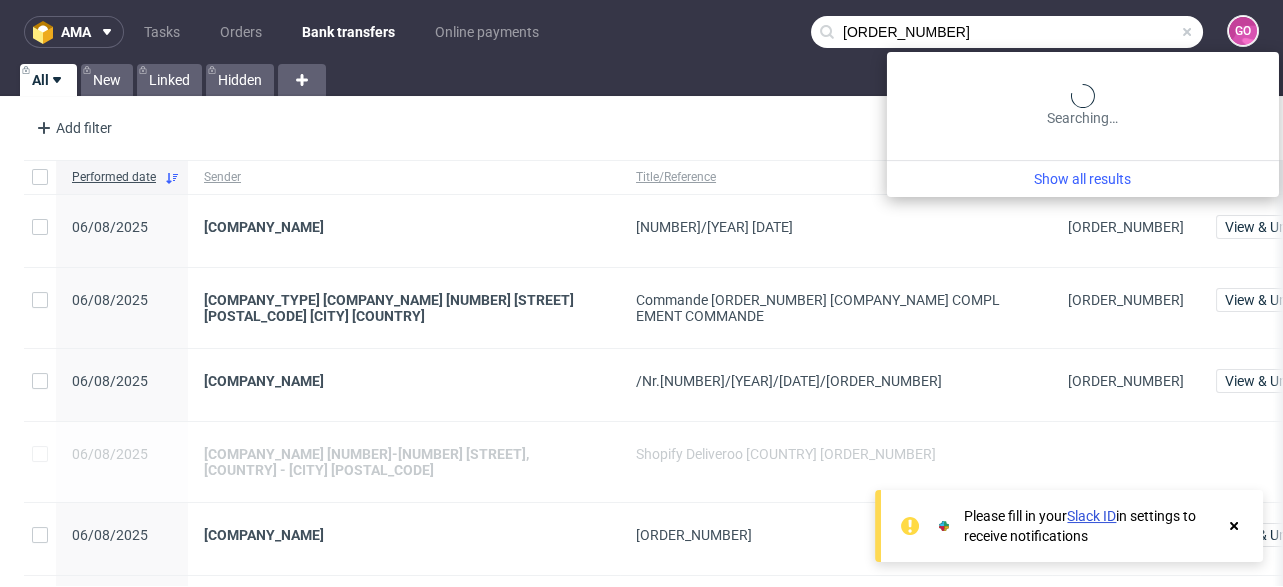 type on "[ORDER_NUMBER]" 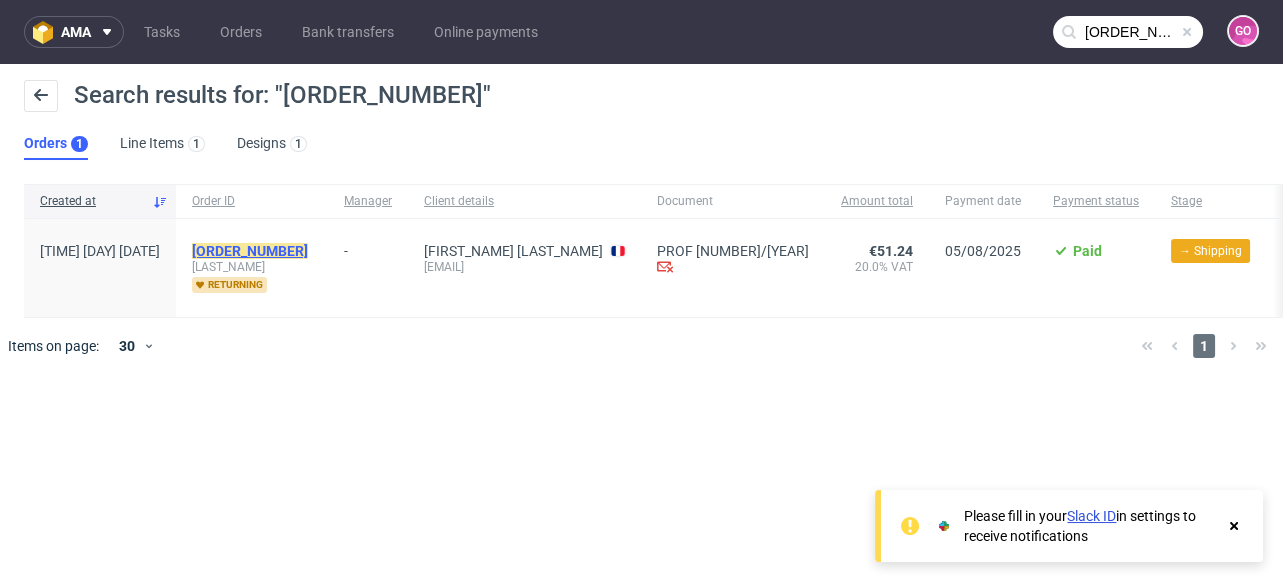 click on "[ORDER_NUMBER]" 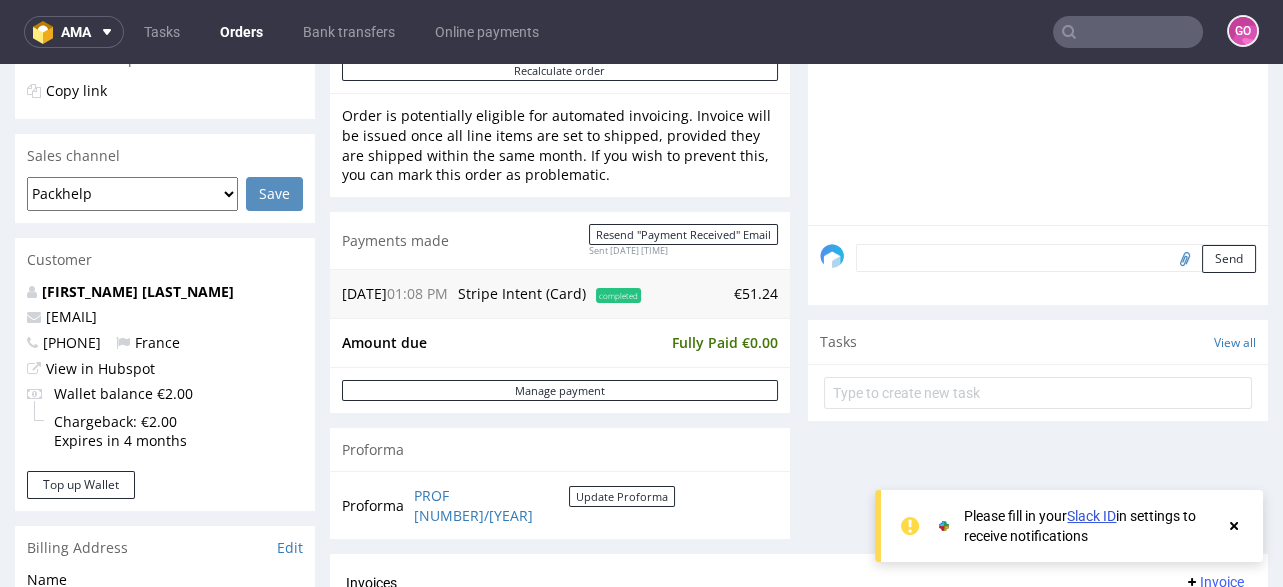 scroll, scrollTop: 639, scrollLeft: 0, axis: vertical 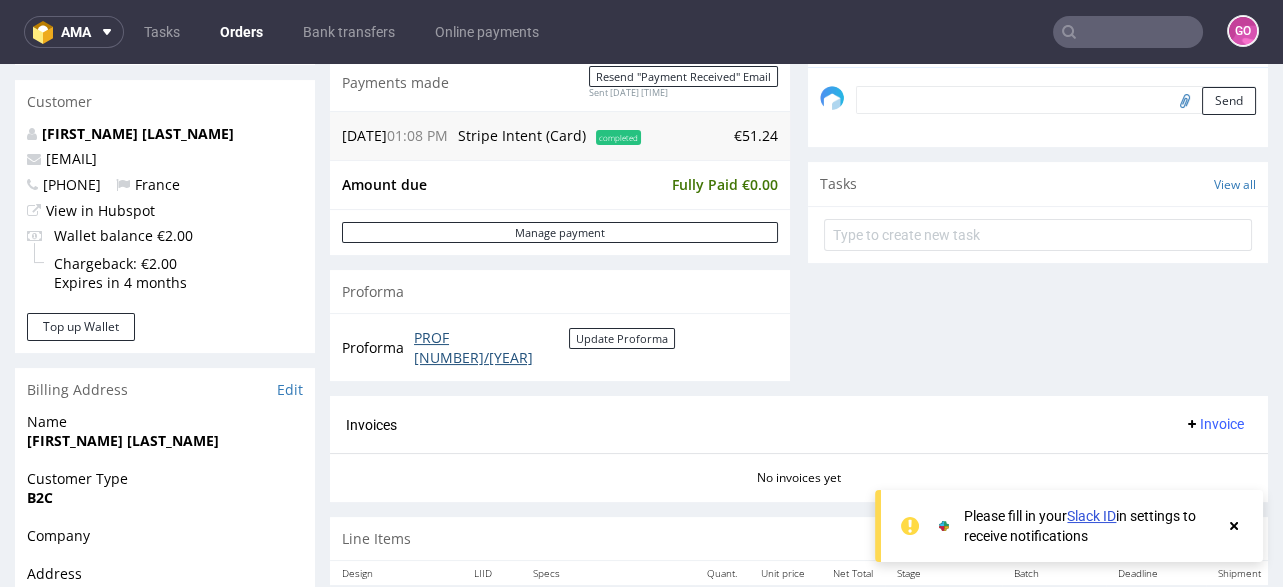click on "PROF [NUMBER]/[YEAR]" at bounding box center [491, 347] 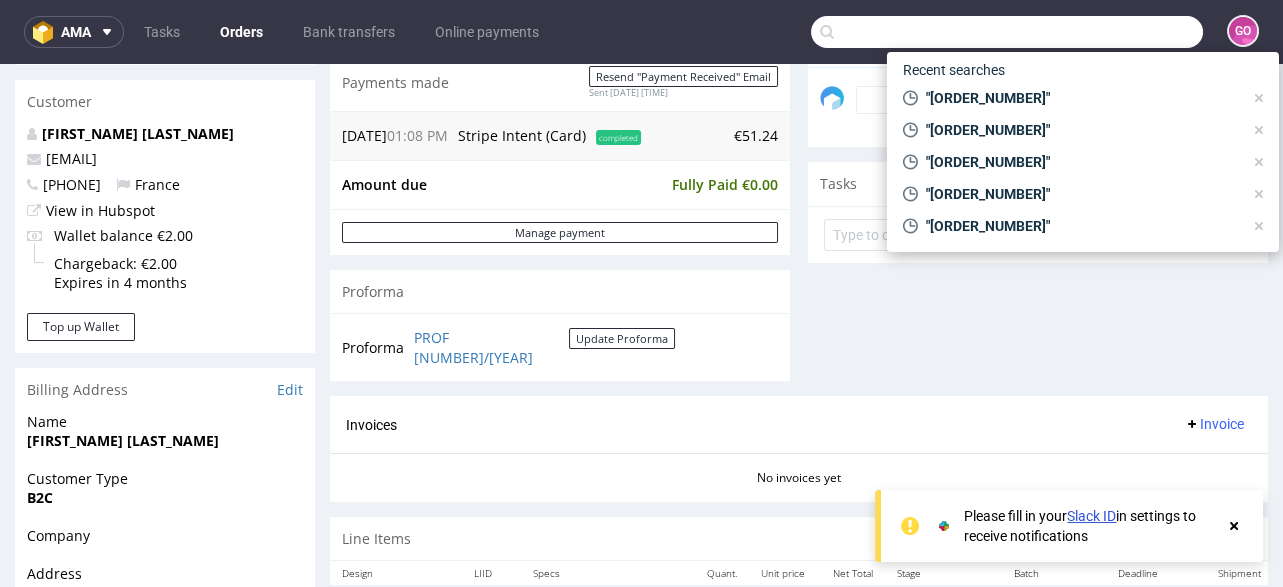 click at bounding box center [1007, 32] 